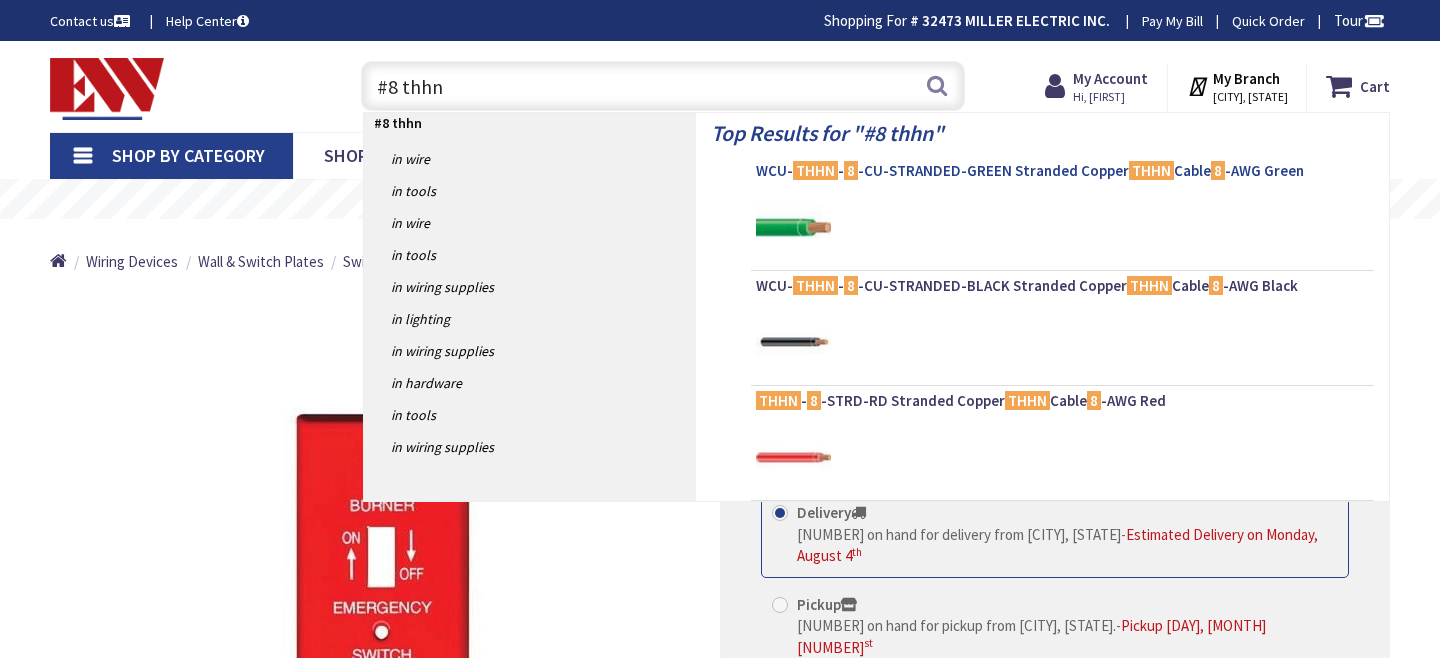 scroll, scrollTop: 0, scrollLeft: 0, axis: both 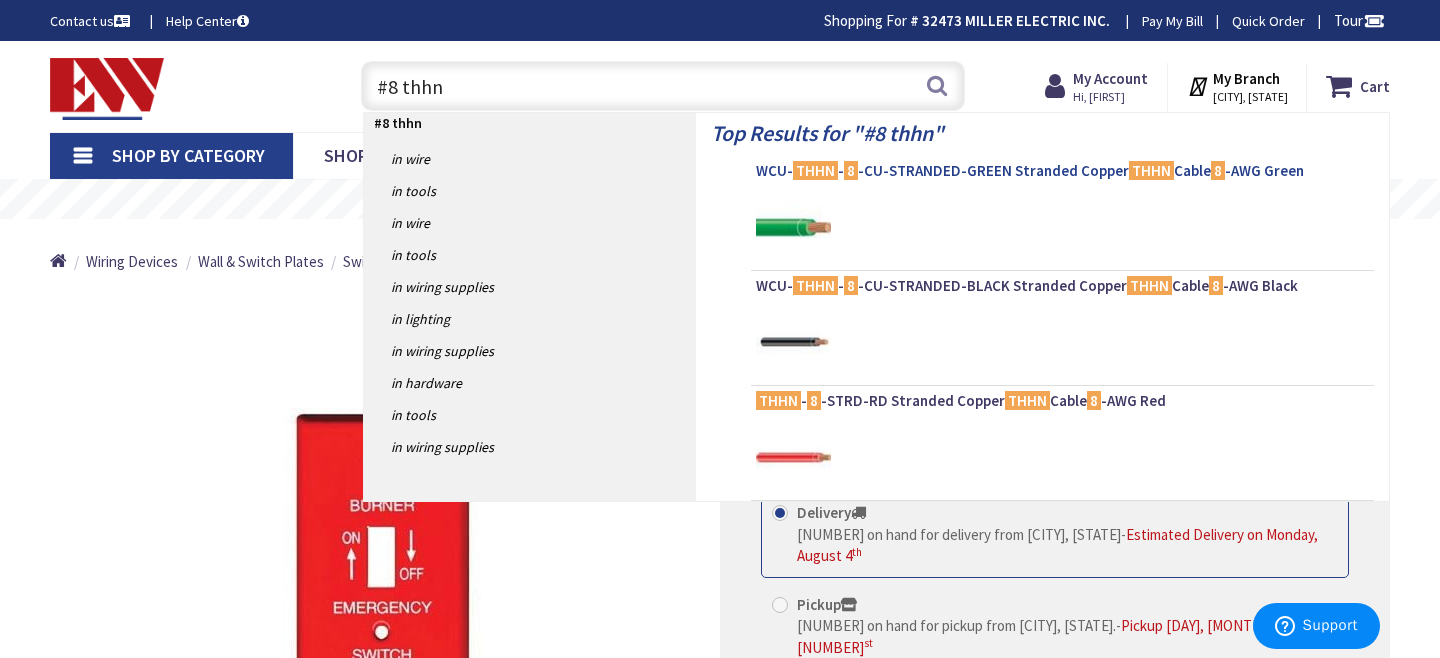 type on "#8 thhn" 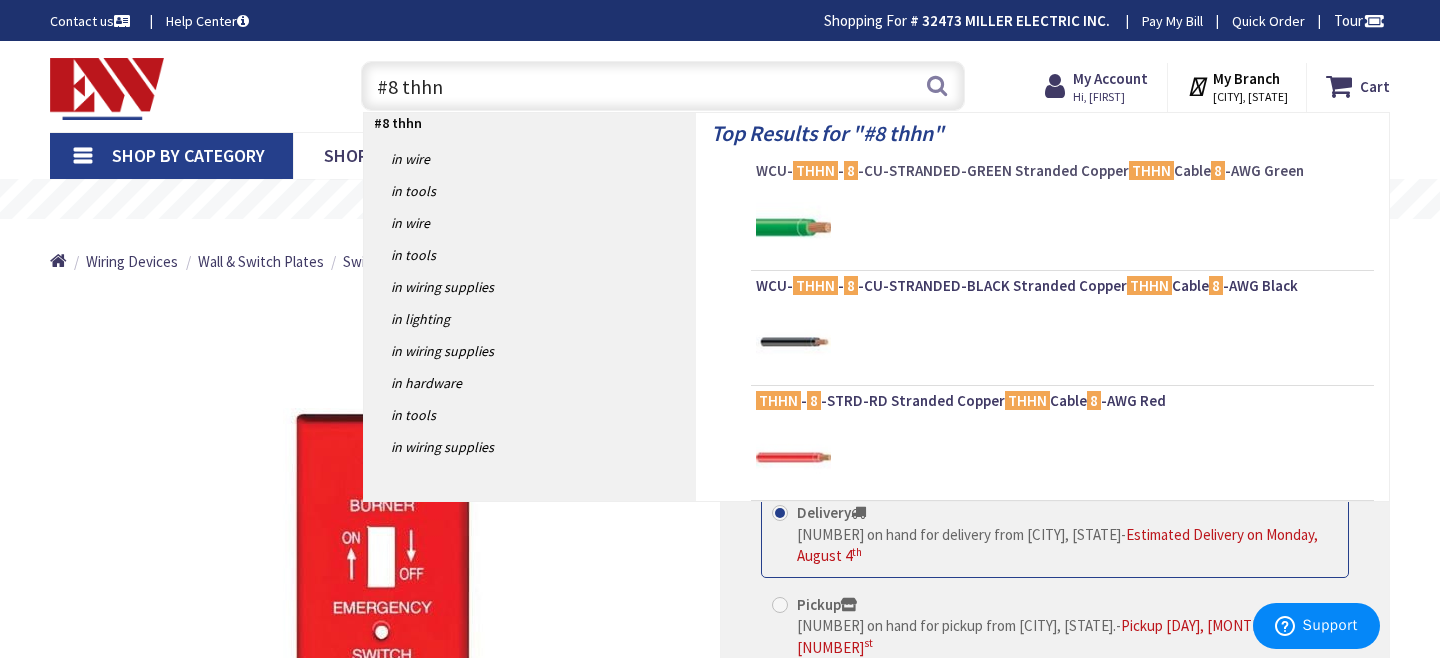 click on "WCU- THHN - 8 -CU-STRANDED-GREEN Stranded Copper  THHN  Cable  8 -AWG Green" at bounding box center (1062, 171) 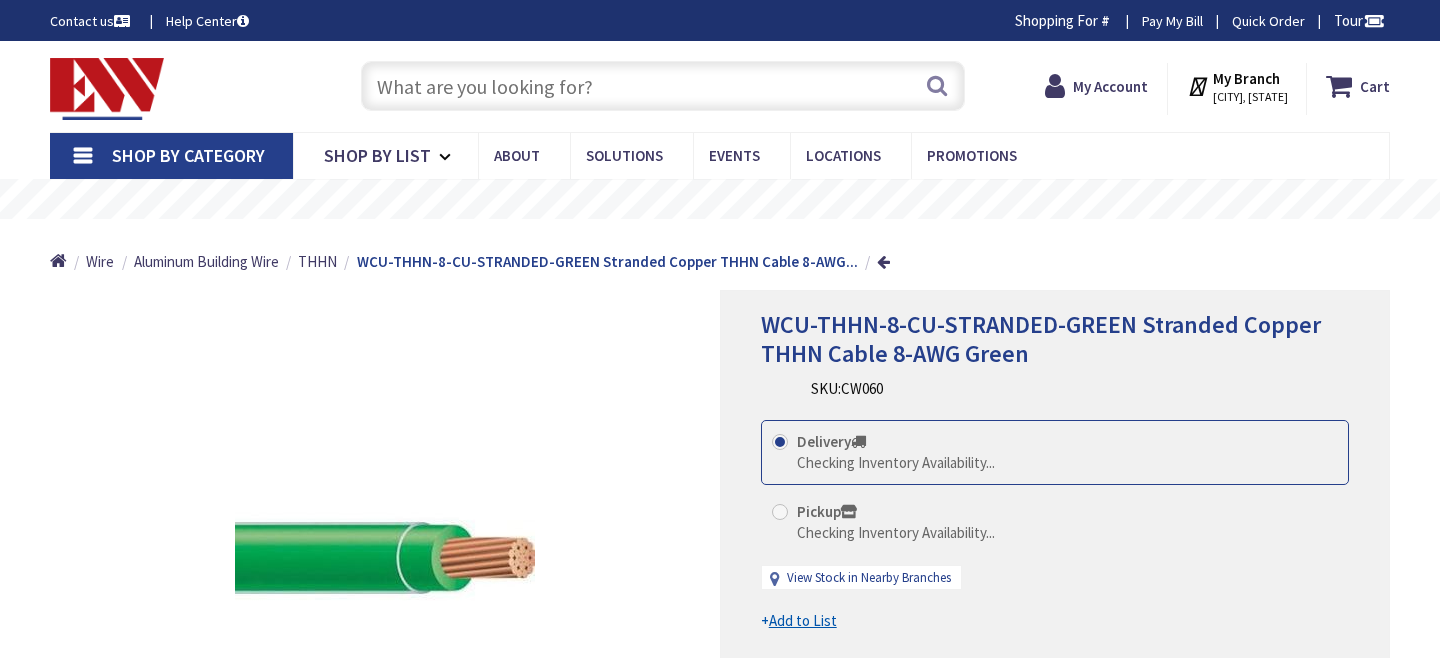 scroll, scrollTop: 0, scrollLeft: 0, axis: both 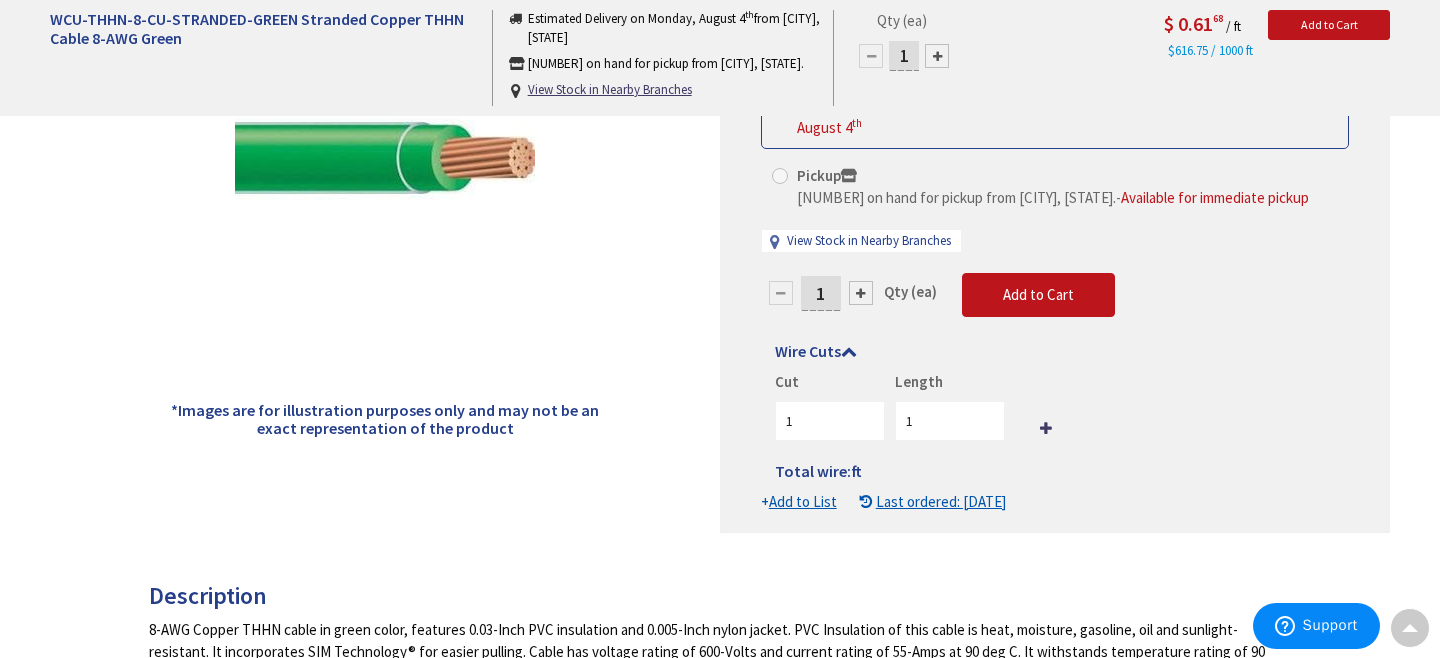 click on "1" at bounding box center (821, 293) 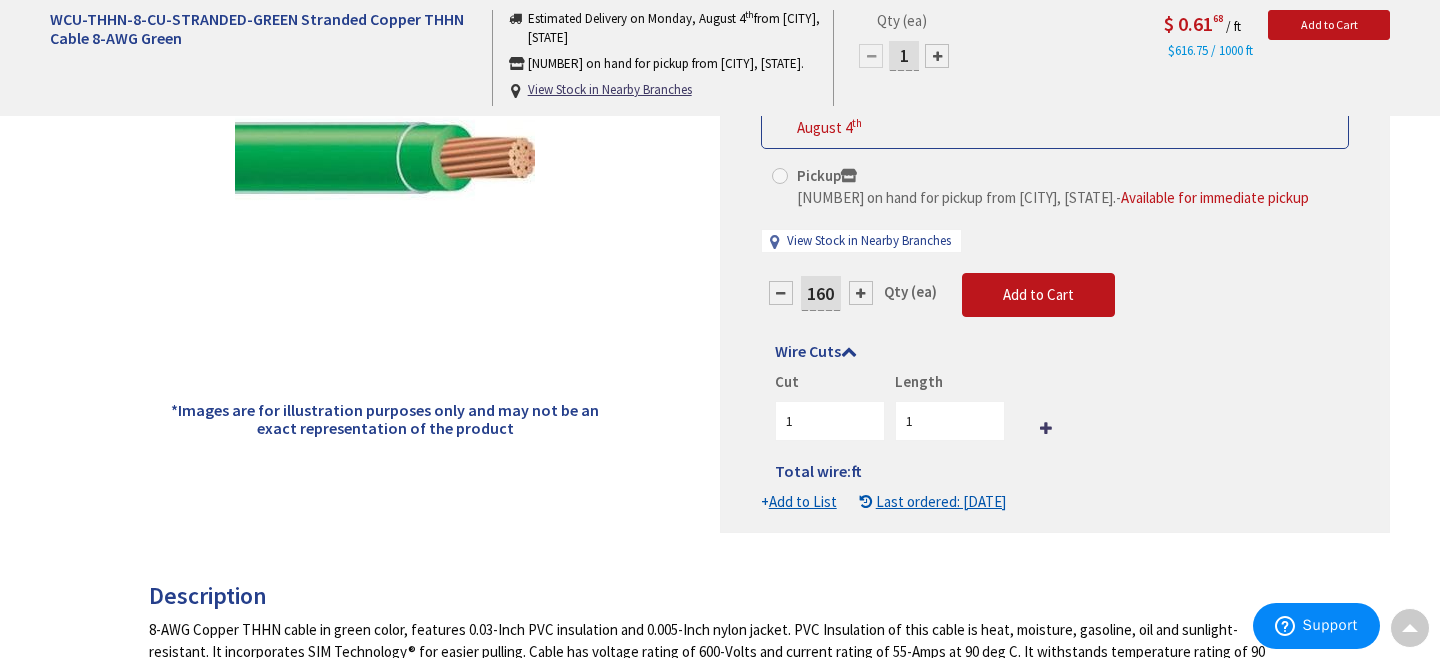type on "160" 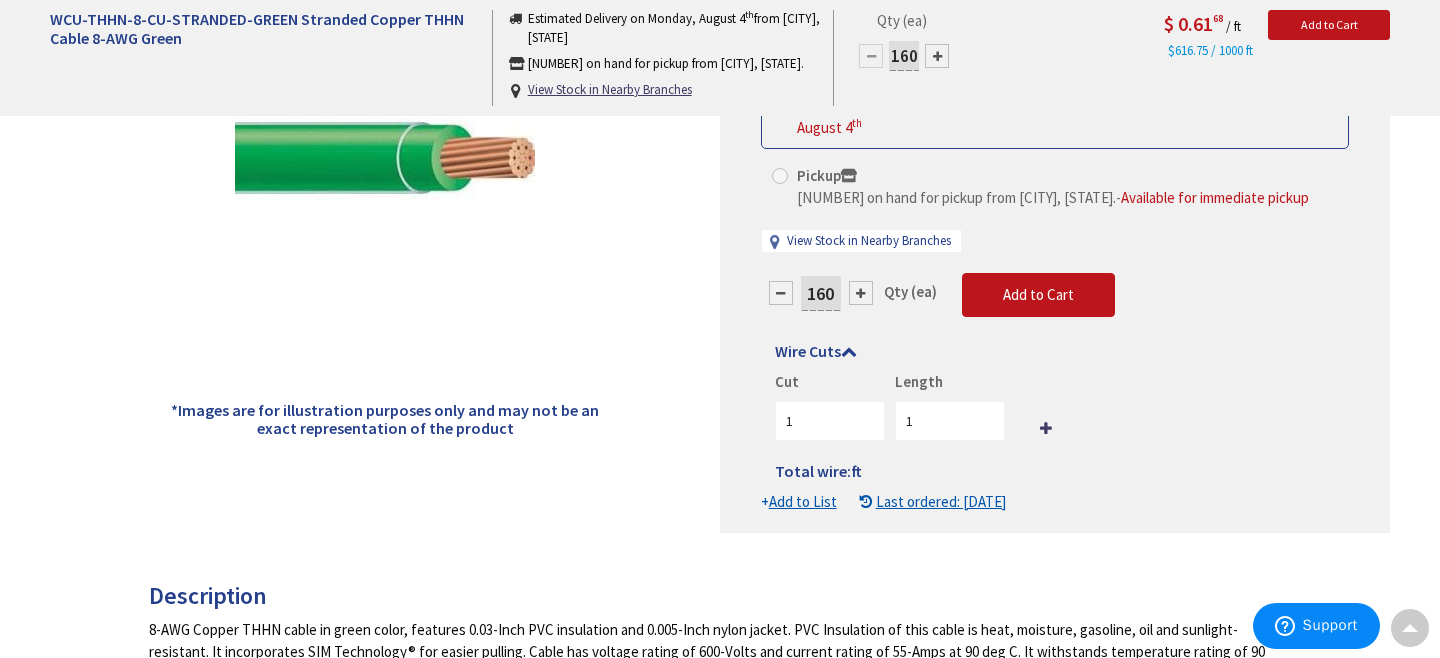 type on "160" 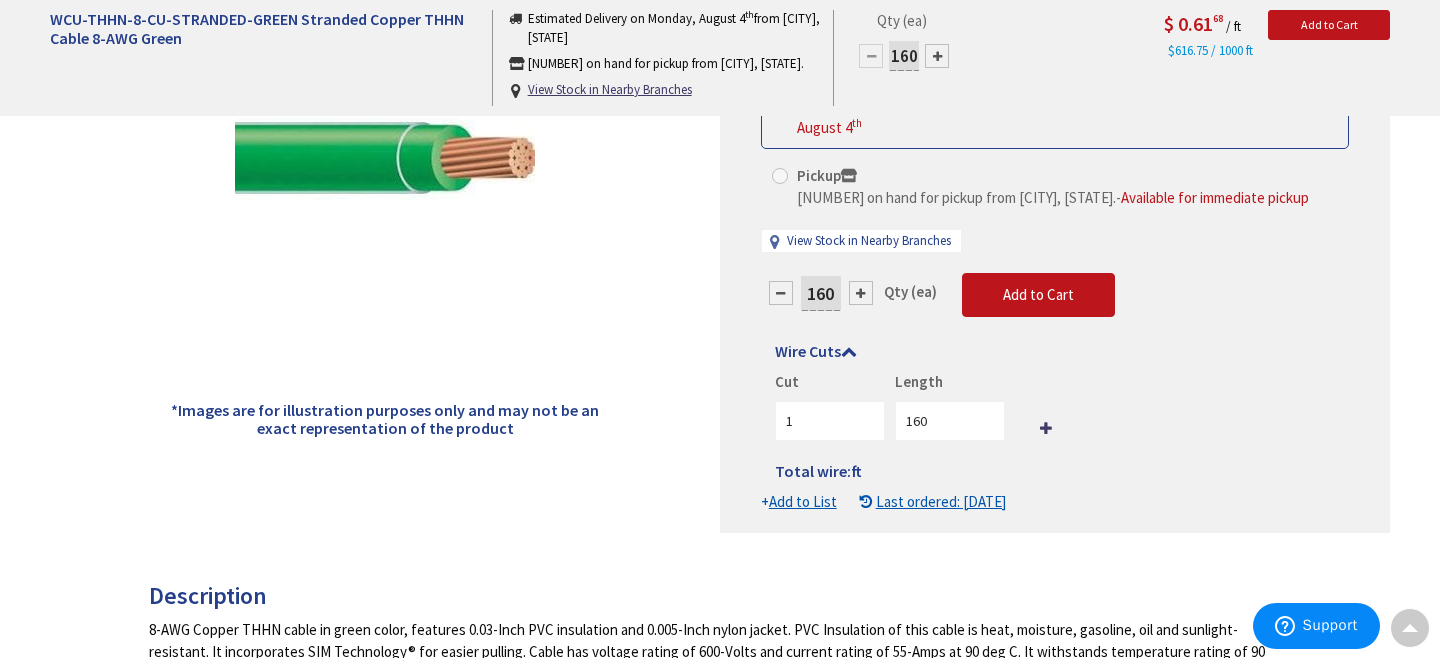 click on "This product is Discontinued
Delivery
15920 on hand for delivery from Middletown, CT
-  Estimated Delivery on Monday, August 4 th
Pickup
1746 on hand for pickup from Danbury, CT.
-  Available for immediate pickup
View Stock in Nearby Branches
160 Qty (ea)
1" at bounding box center [1055, 287] 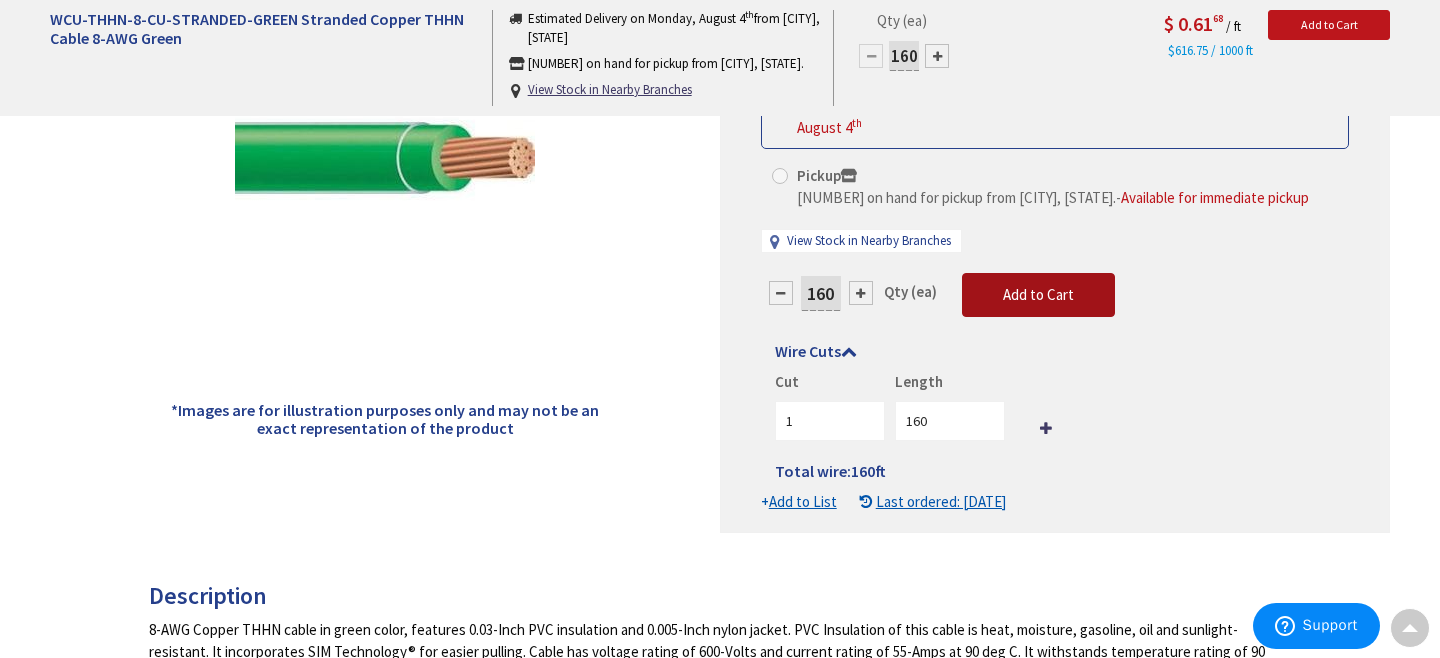 click on "Add to Cart" at bounding box center (1038, 295) 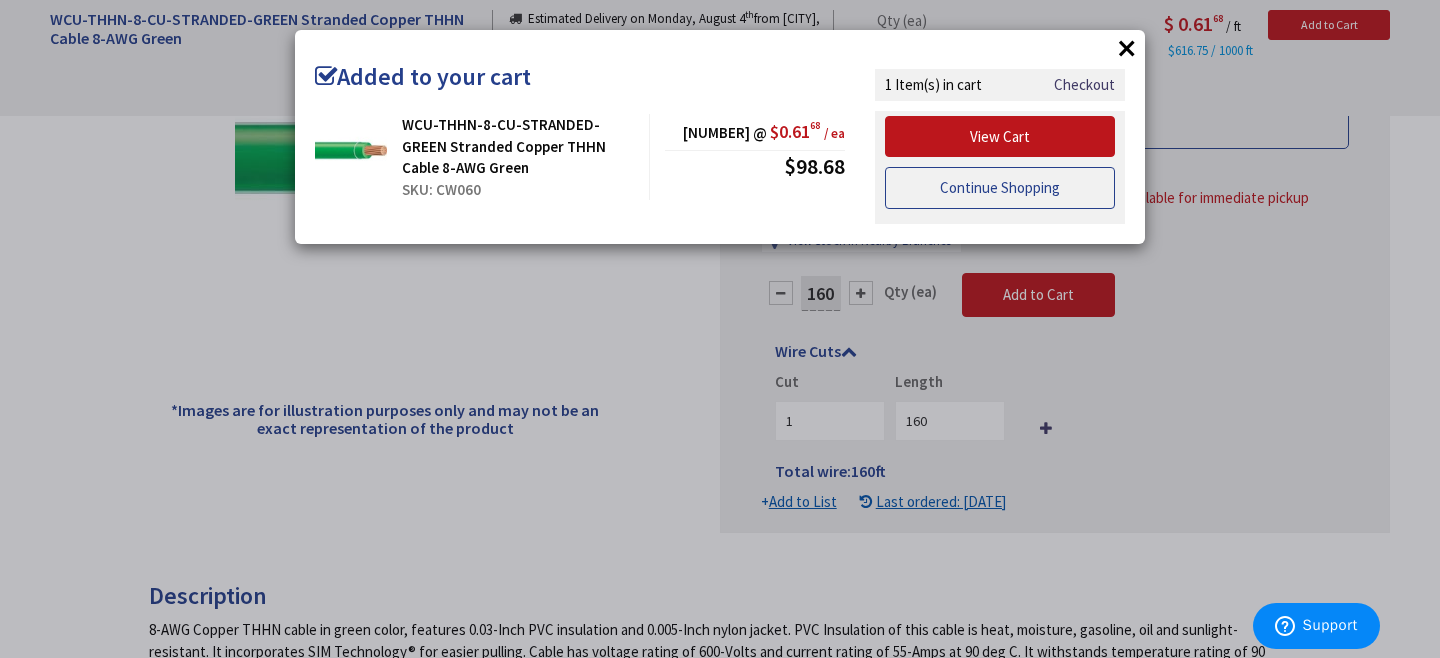 click on "Continue Shopping" at bounding box center (1000, 188) 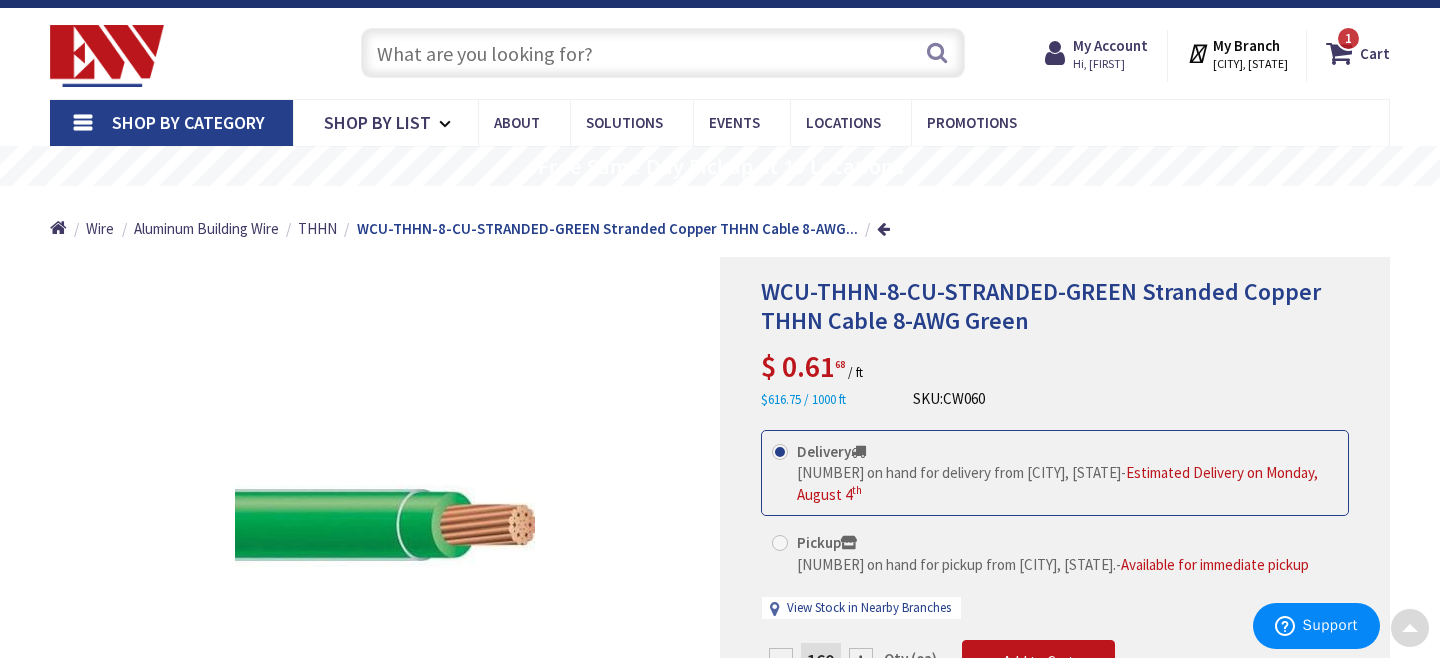 scroll, scrollTop: 0, scrollLeft: 0, axis: both 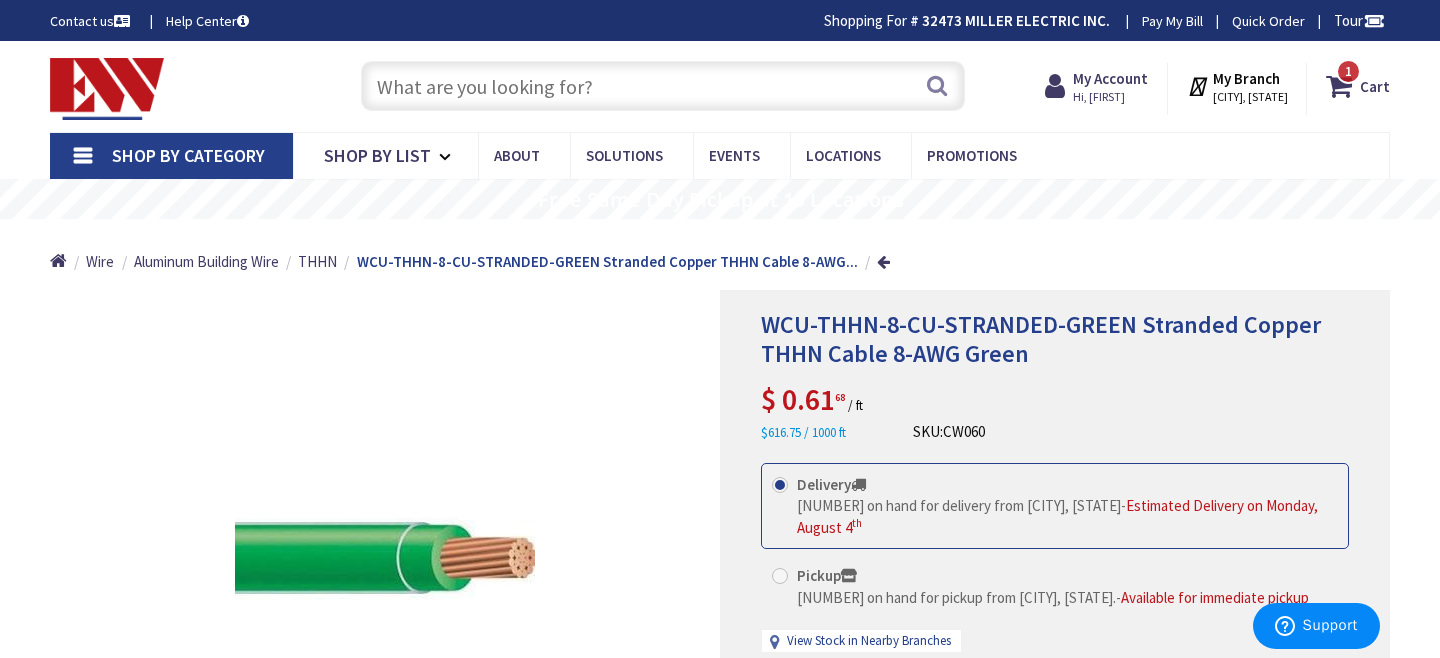 click at bounding box center [663, 86] 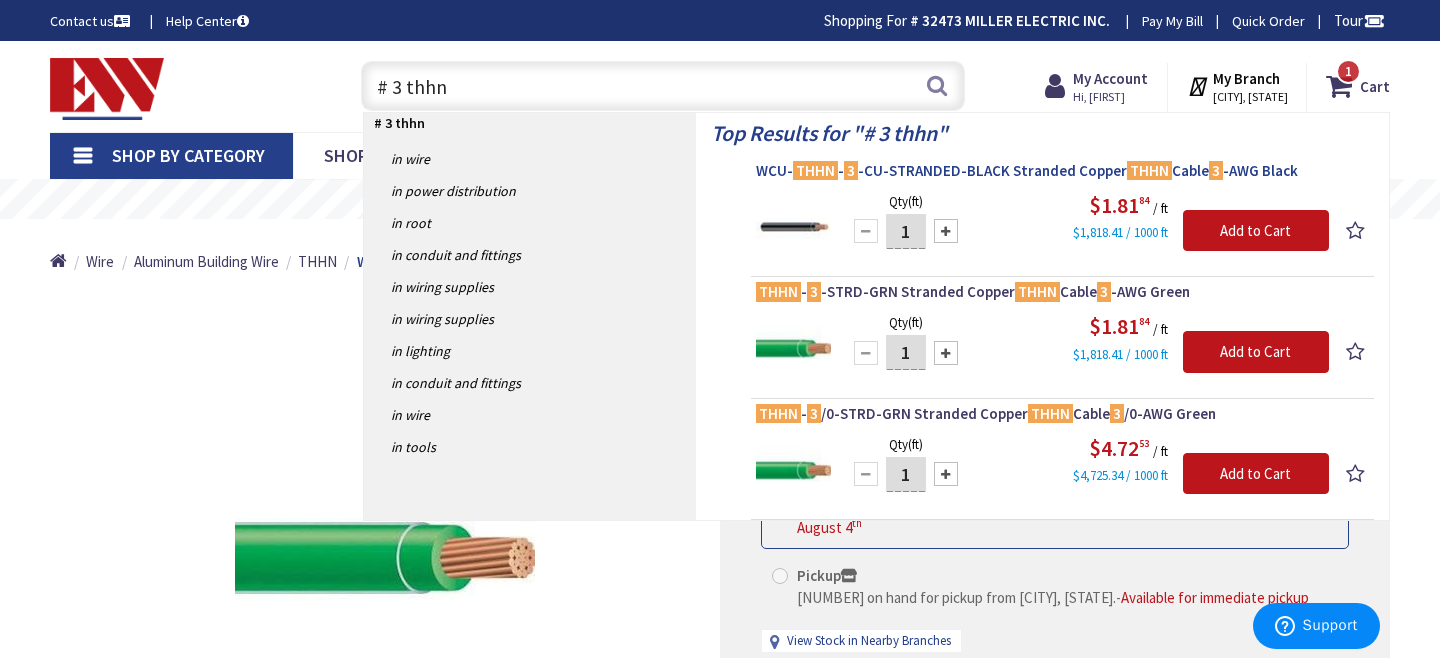 type on "# 3 thhn" 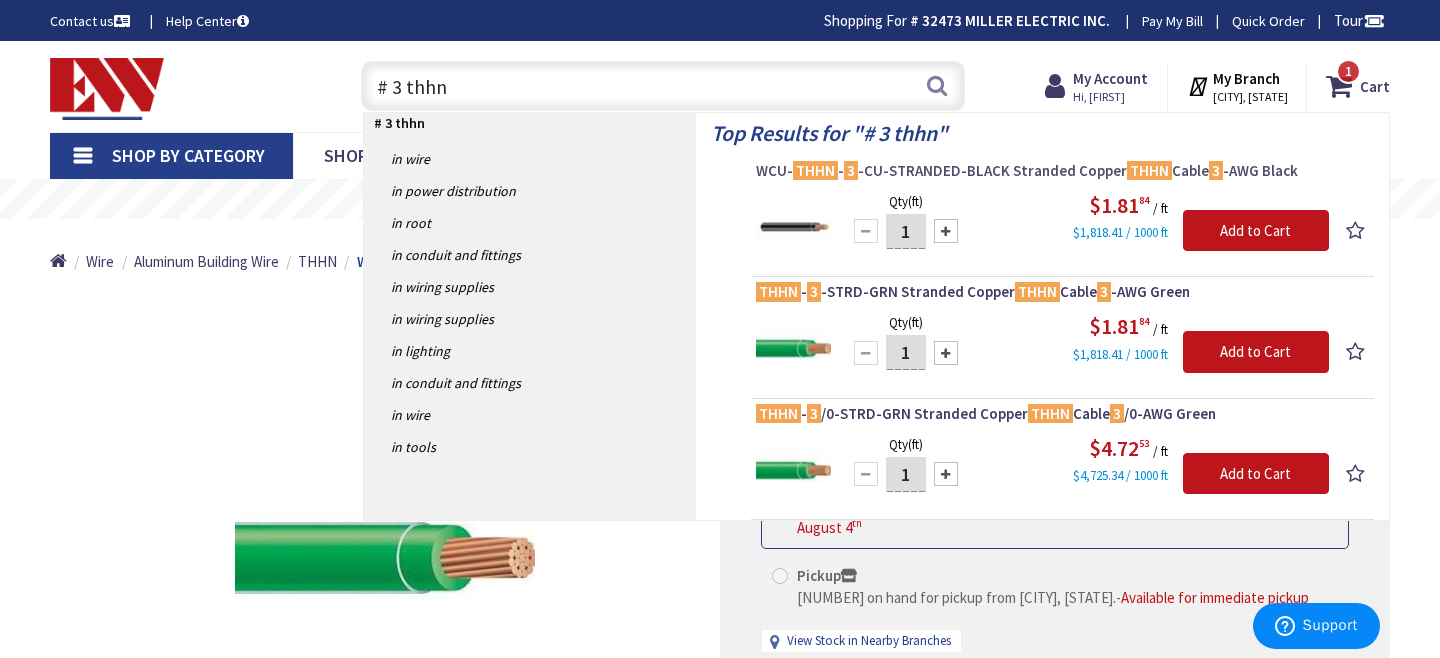 click on "WCU- THHN - 3 -CU-STRANDED-BLACK Stranded Copper  THHN  Cable  3 -AWG Black" at bounding box center (1062, 171) 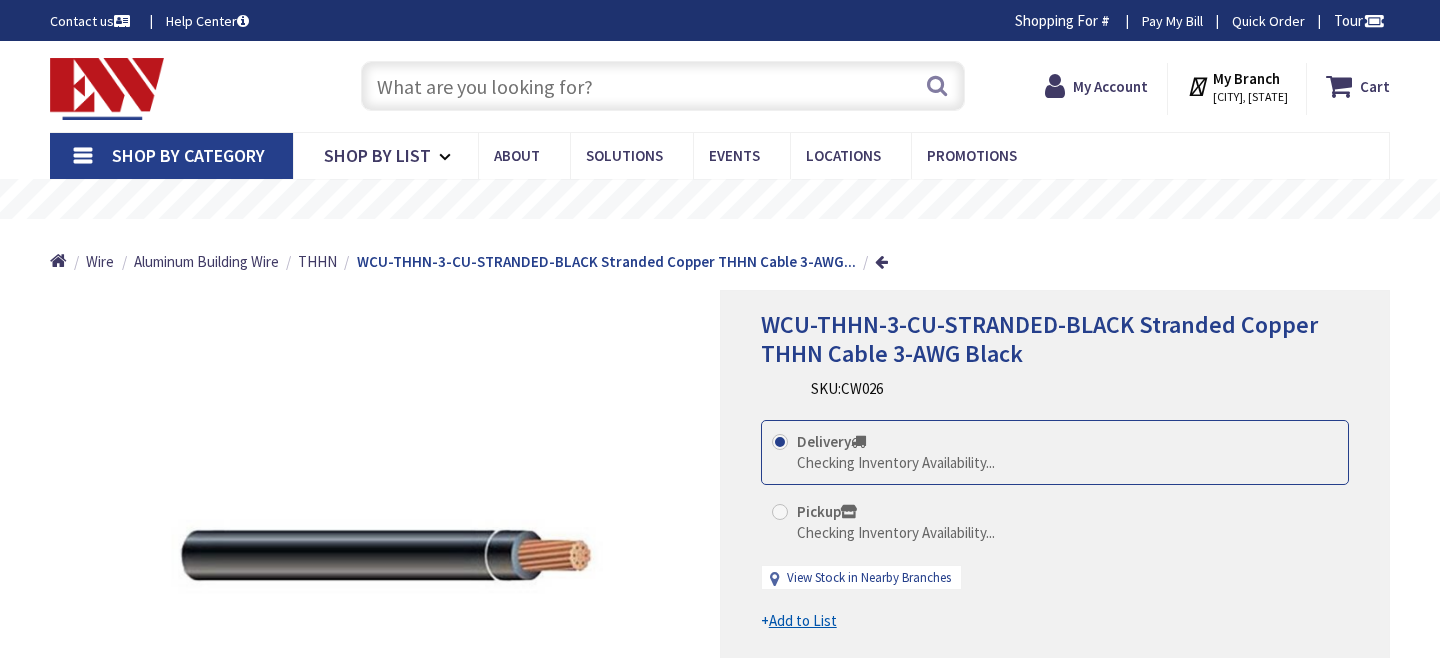 scroll, scrollTop: 0, scrollLeft: 0, axis: both 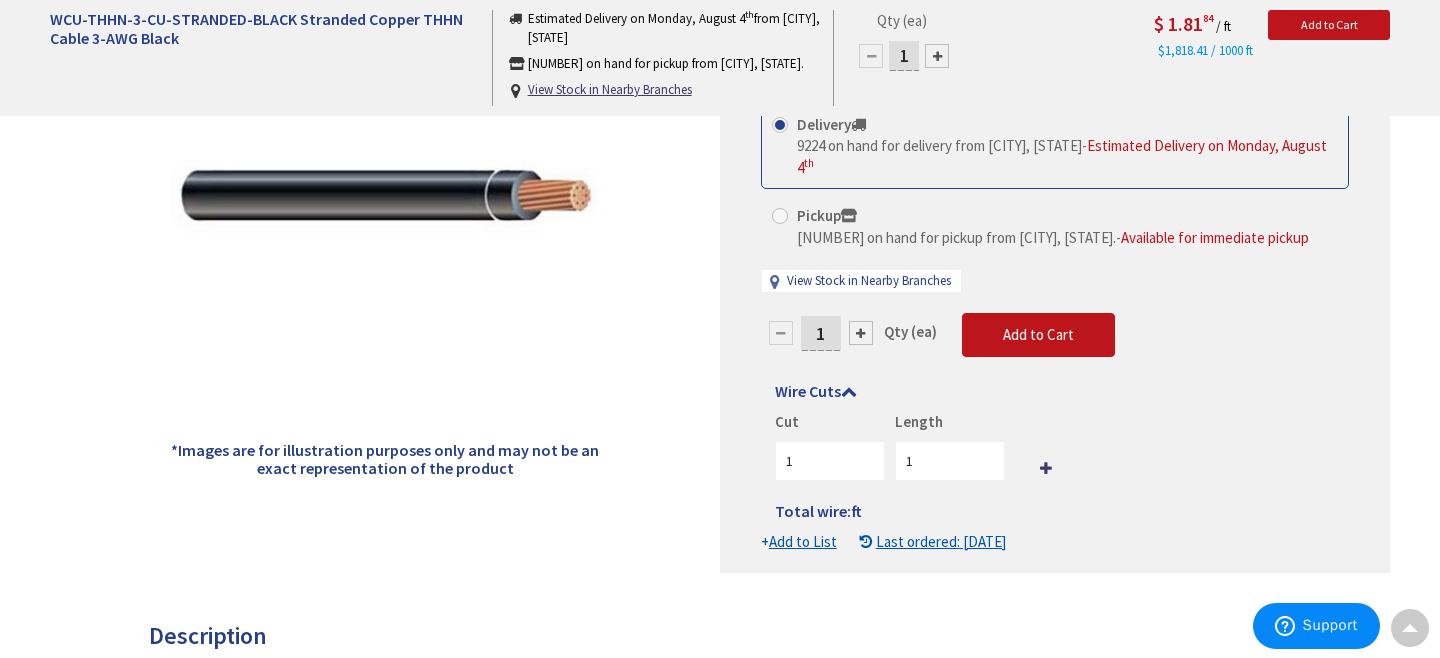 click on "1" at bounding box center [821, 333] 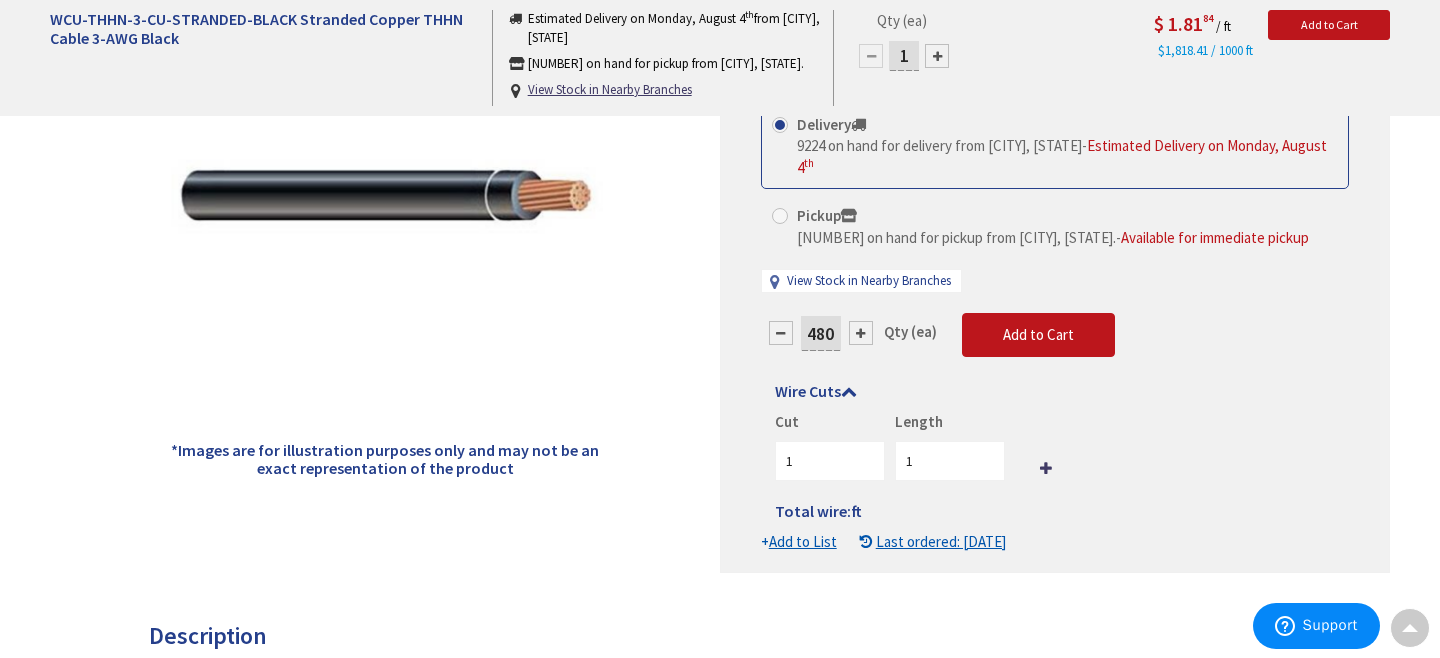 type on "480" 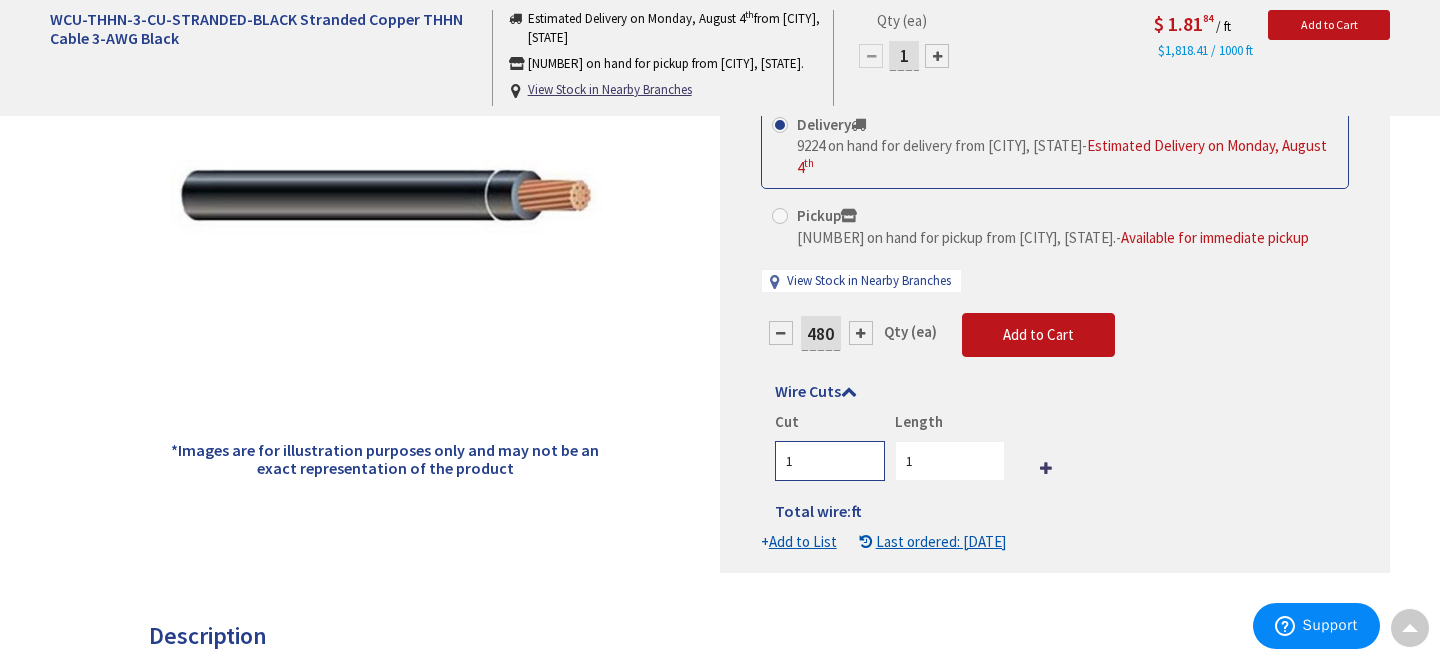 type on "480" 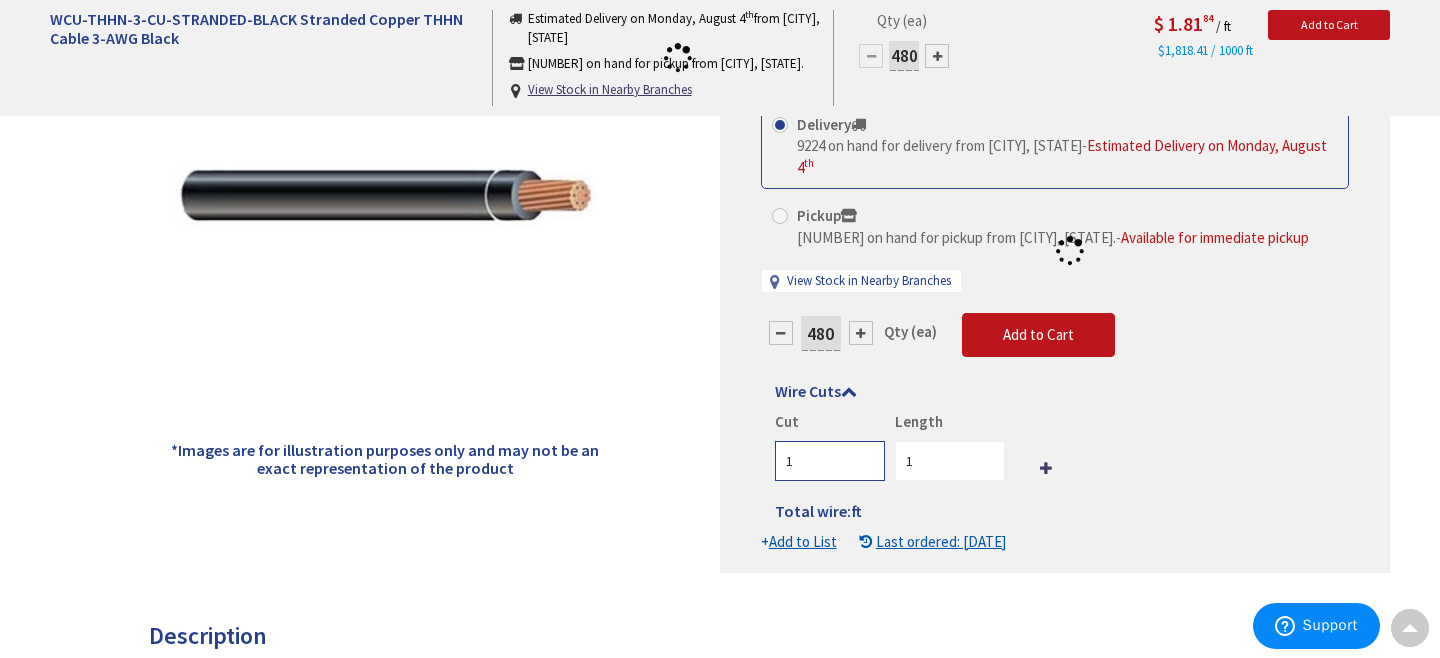 click on "This product is Discontinued
Delivery
9224 on hand for delivery from Middletown, CT
-  Estimated Delivery on Monday, August 4 th
Pickup
136 on hand for pickup from Danbury, CT.
-  Available for immediate pickup
View Stock in Nearby Branches
480 Qty (ea)" at bounding box center [1055, 327] 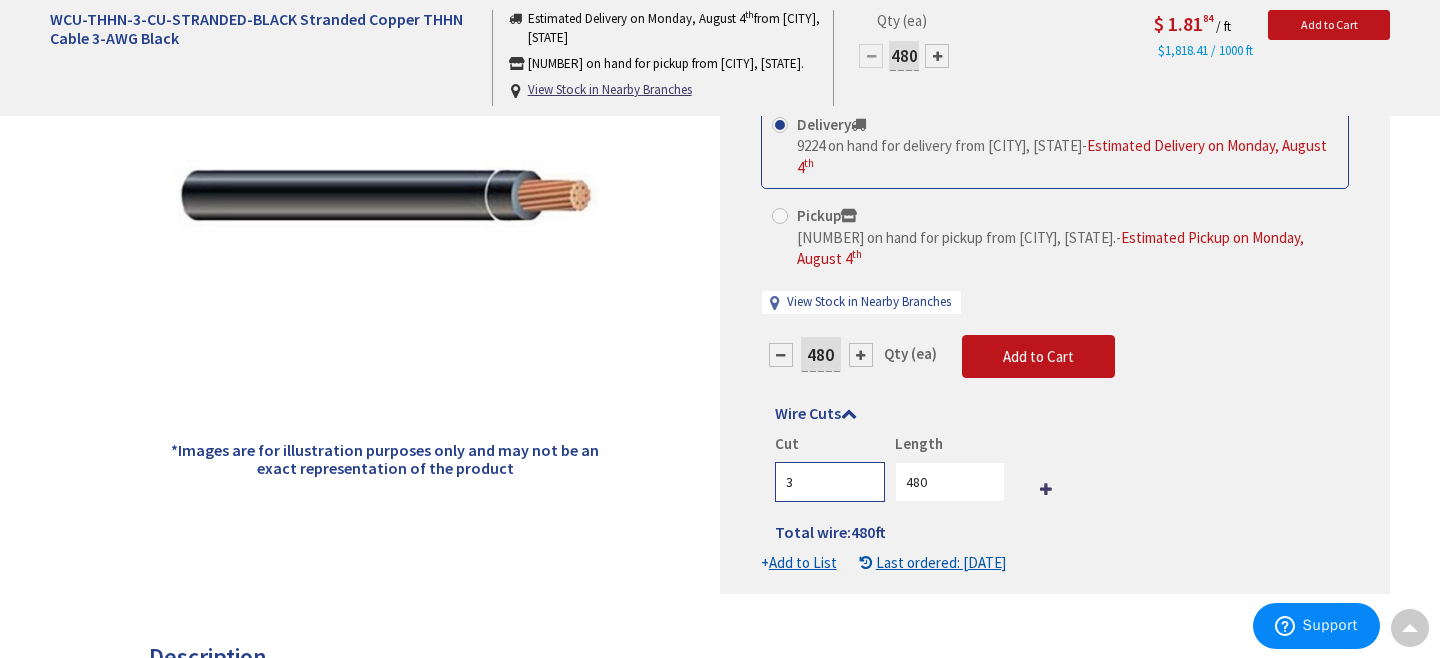 type on "3" 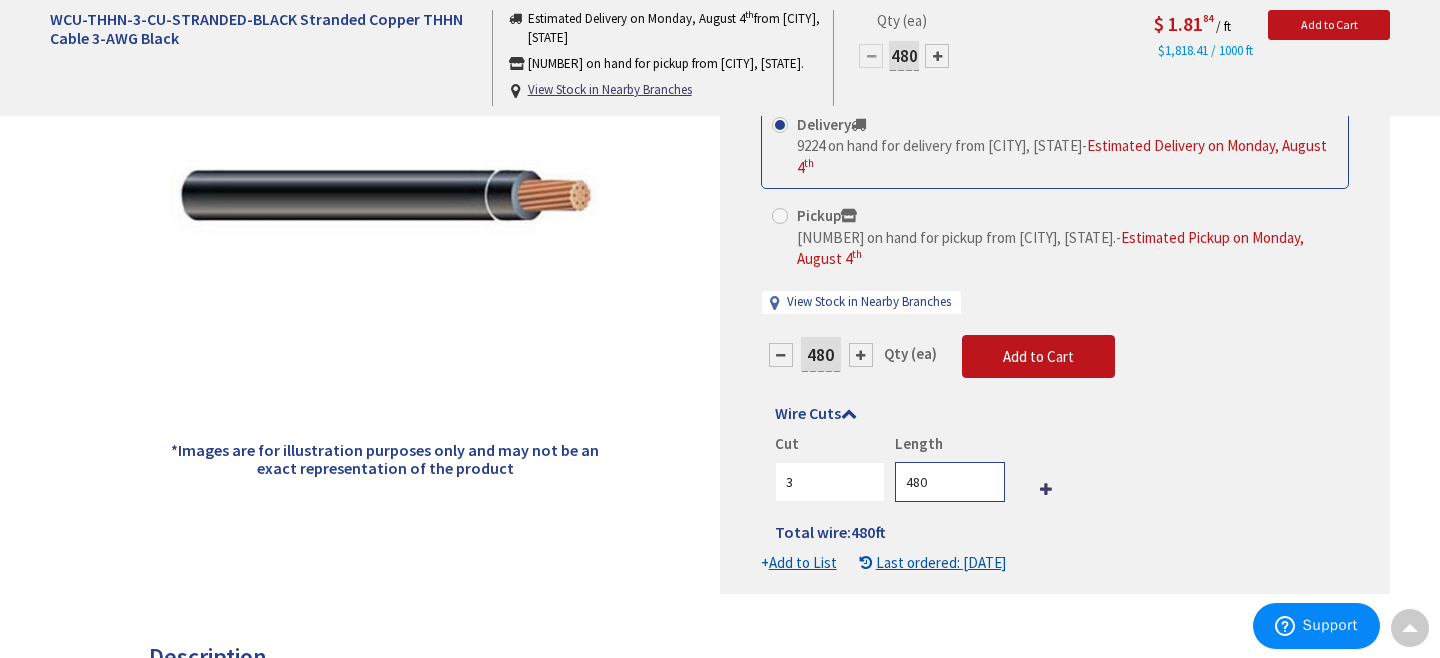click on "480" at bounding box center (950, 482) 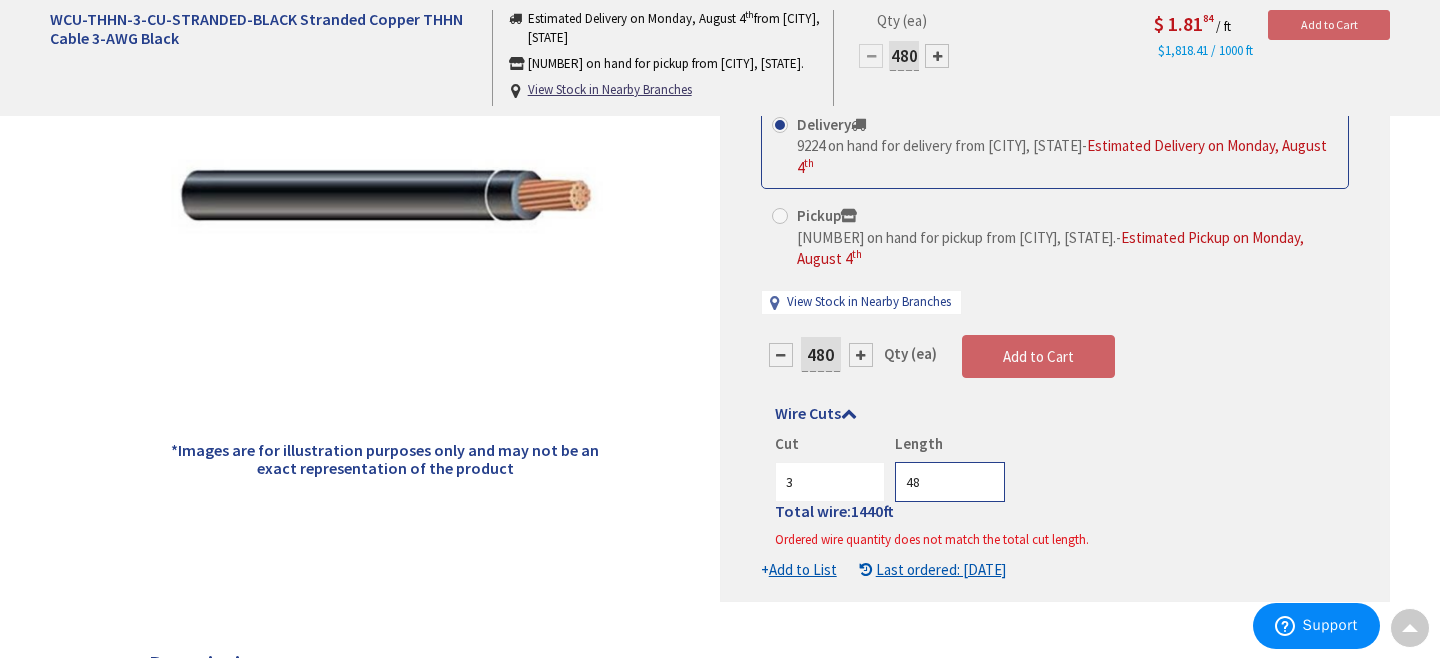 type on "4" 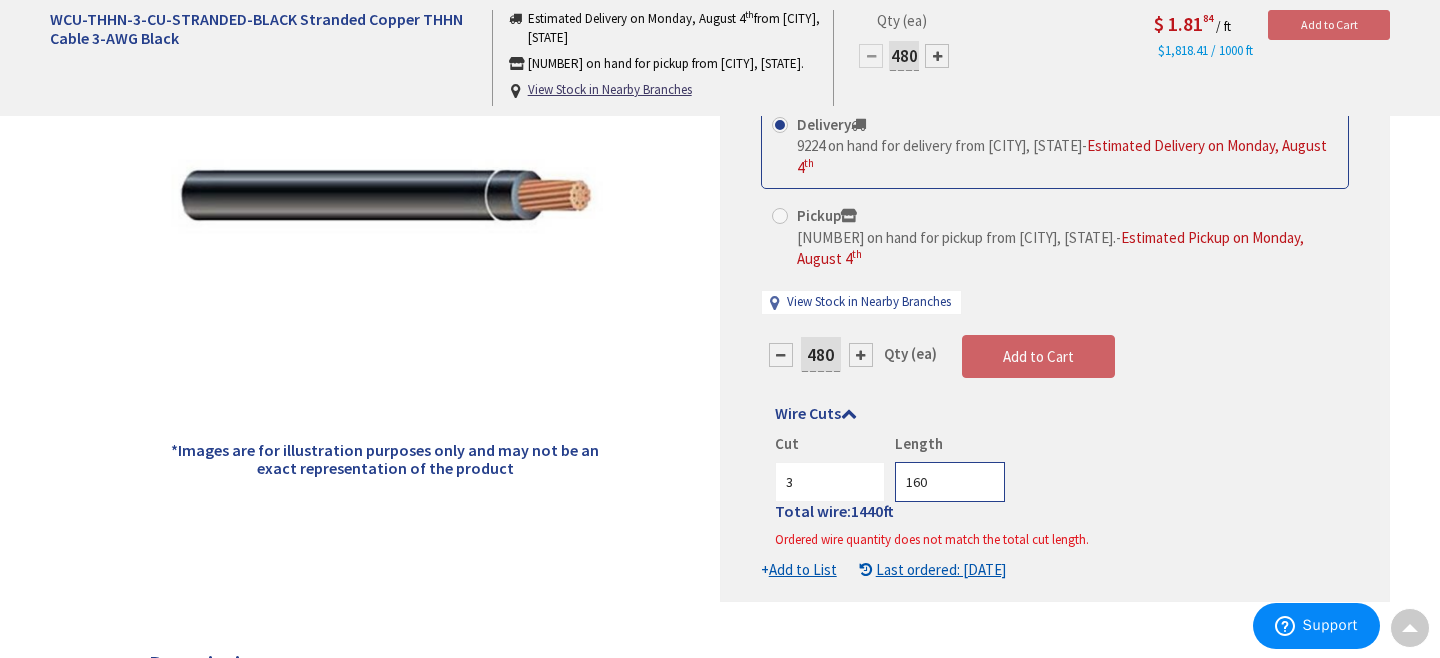 type on "160" 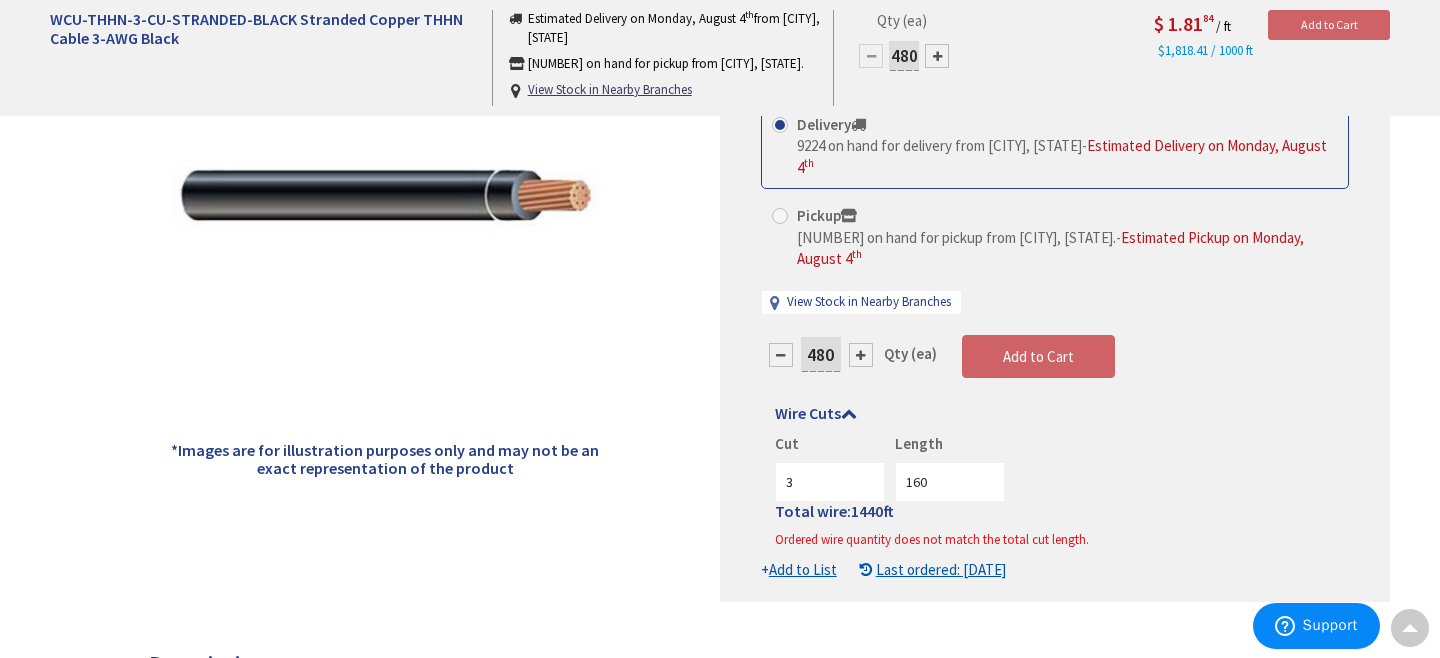 click on "Cut
3
Length
160" at bounding box center (1054, 467) 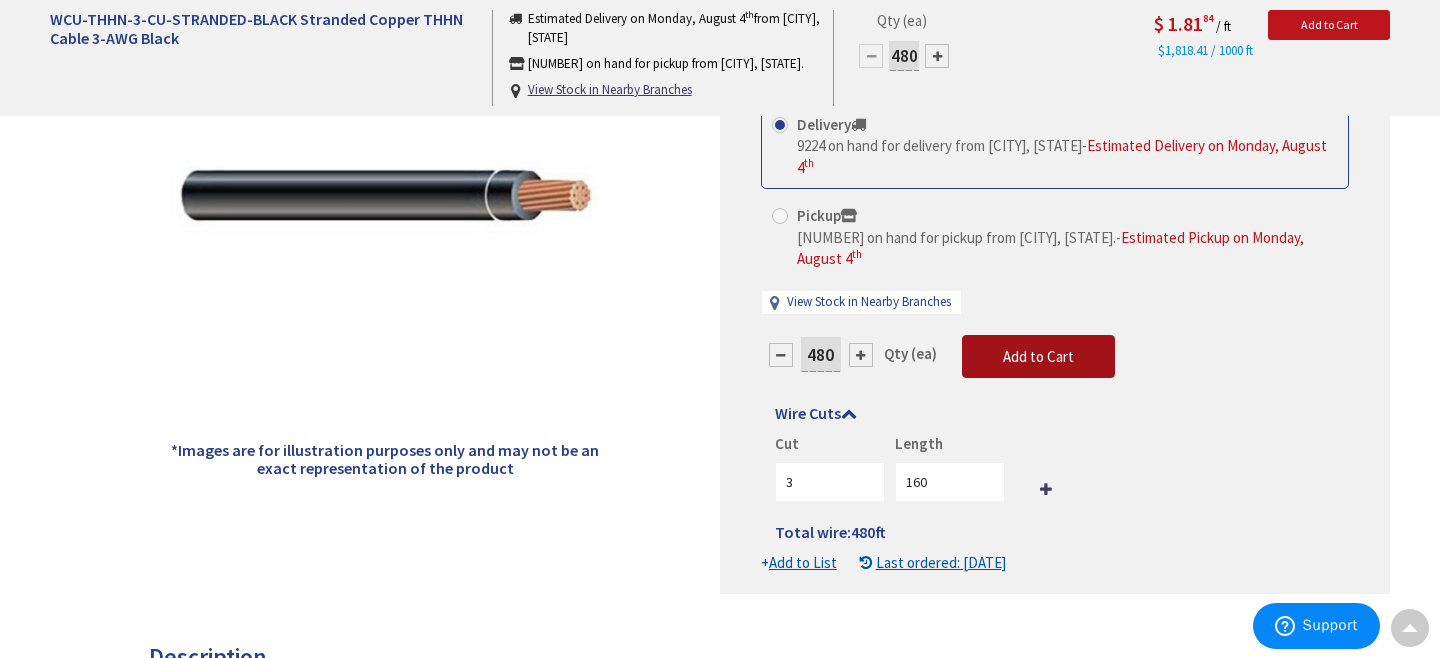 click on "Add to Cart" at bounding box center [1038, 356] 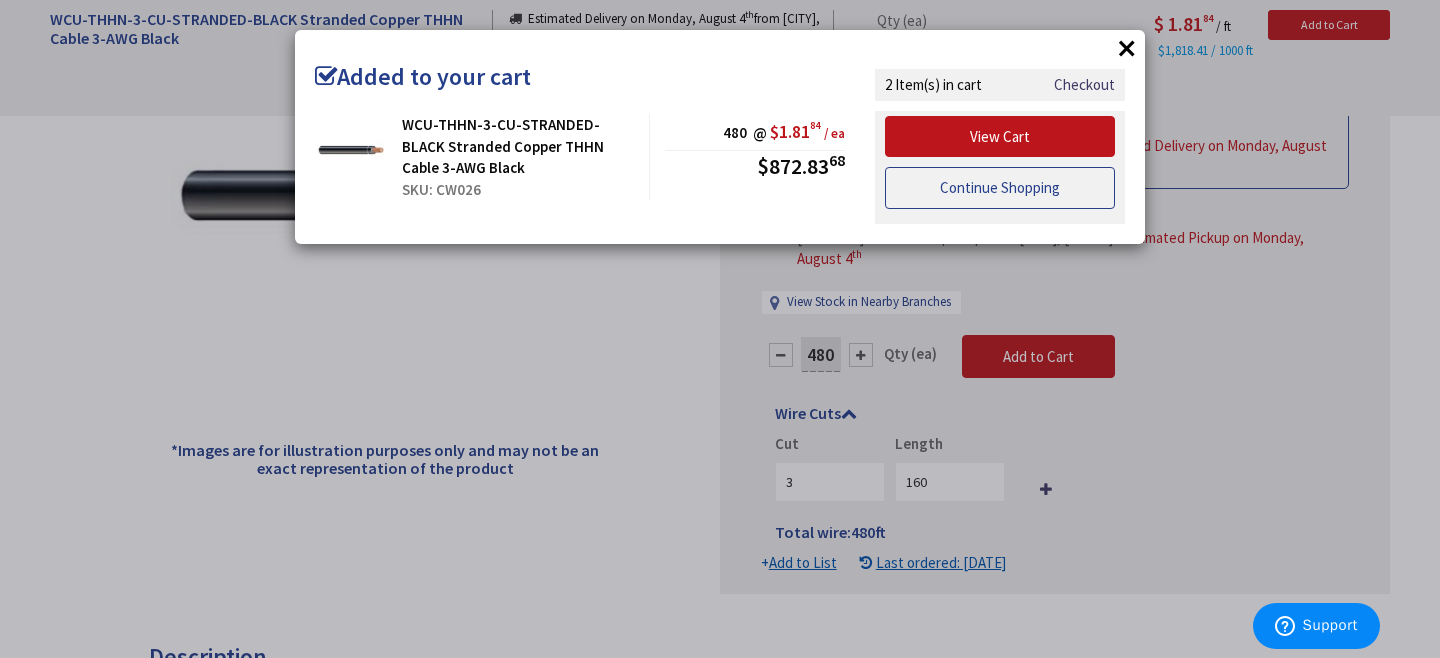 click on "Continue Shopping" at bounding box center (1000, 188) 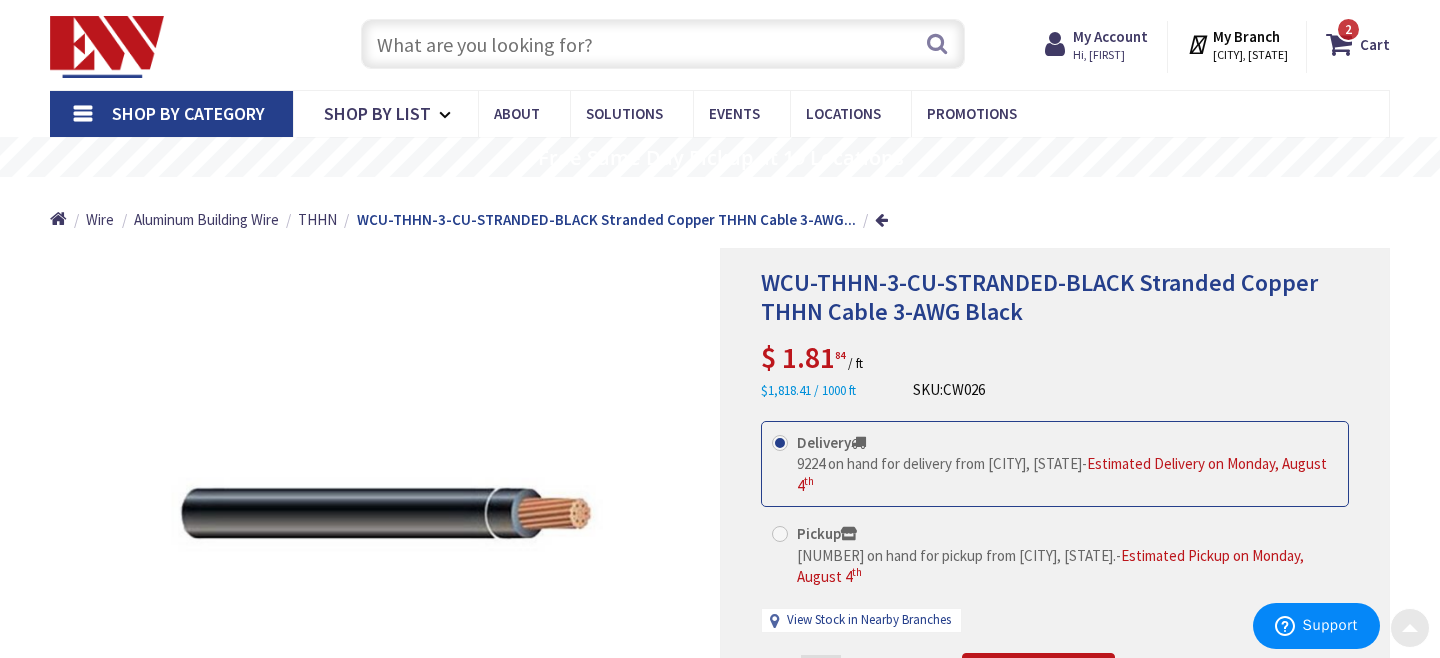 scroll, scrollTop: 0, scrollLeft: 0, axis: both 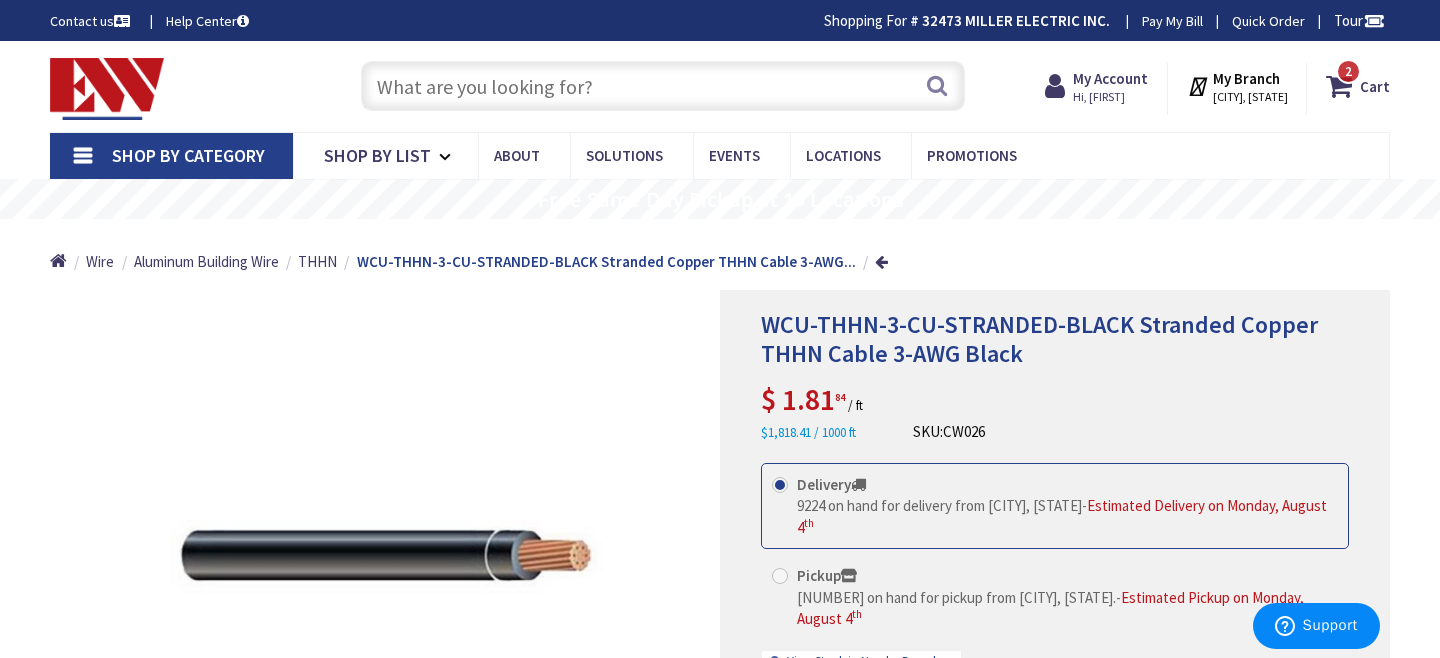 click at bounding box center (663, 86) 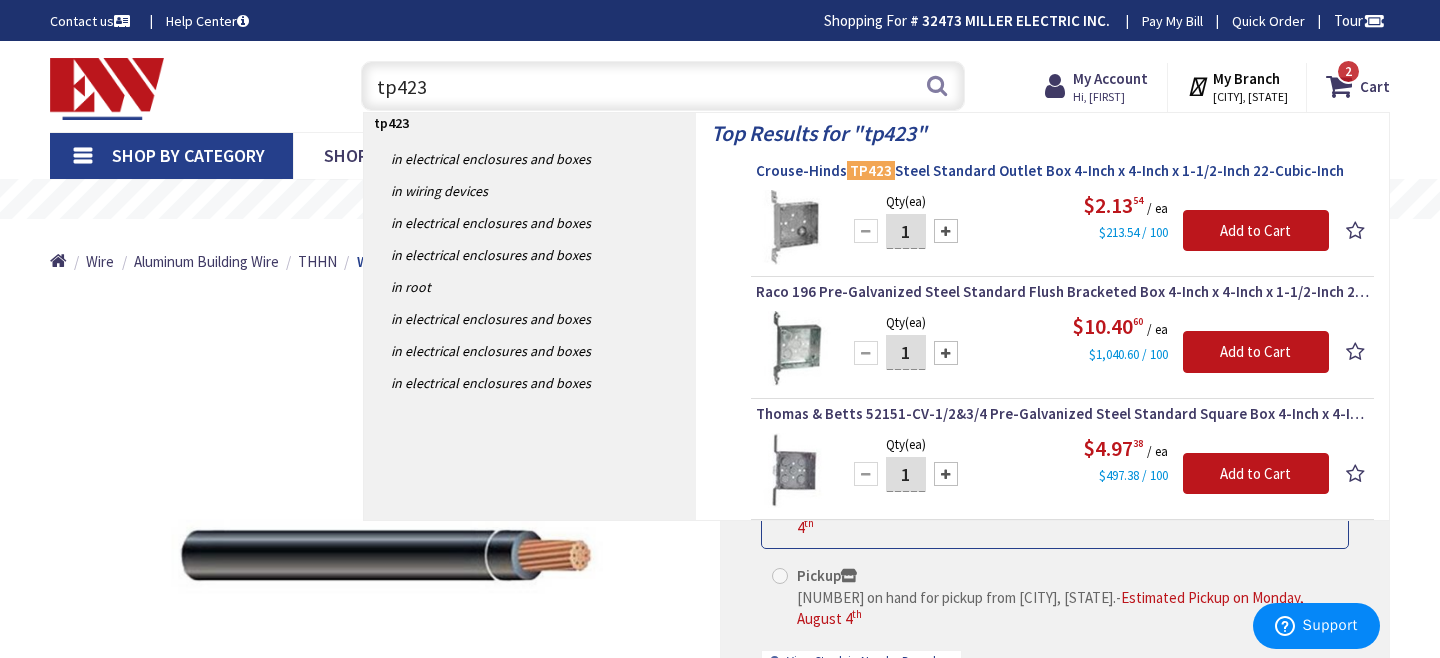 type on "tp423" 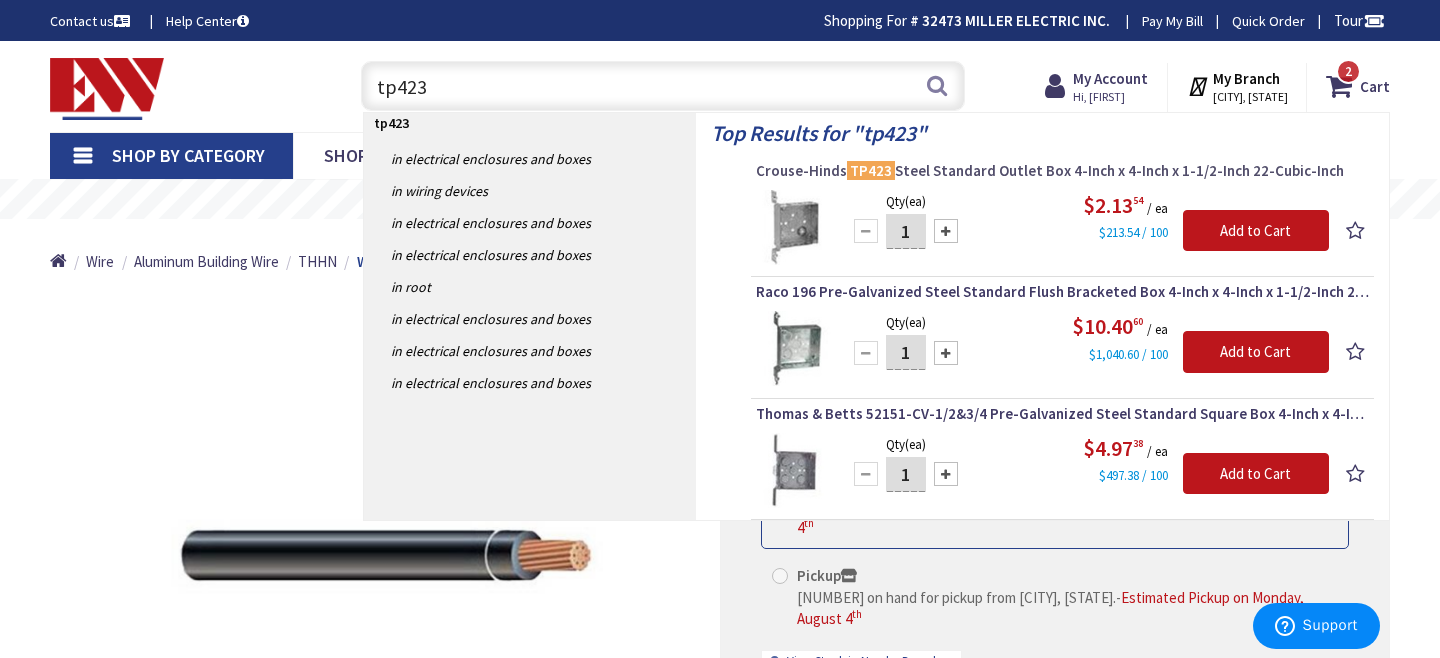 click on "Crouse-Hinds  TP423  Steel Standard Outlet Box 4-Inch x 4-Inch x 1-1/2-Inch 22-Cubic-Inch" at bounding box center (1062, 171) 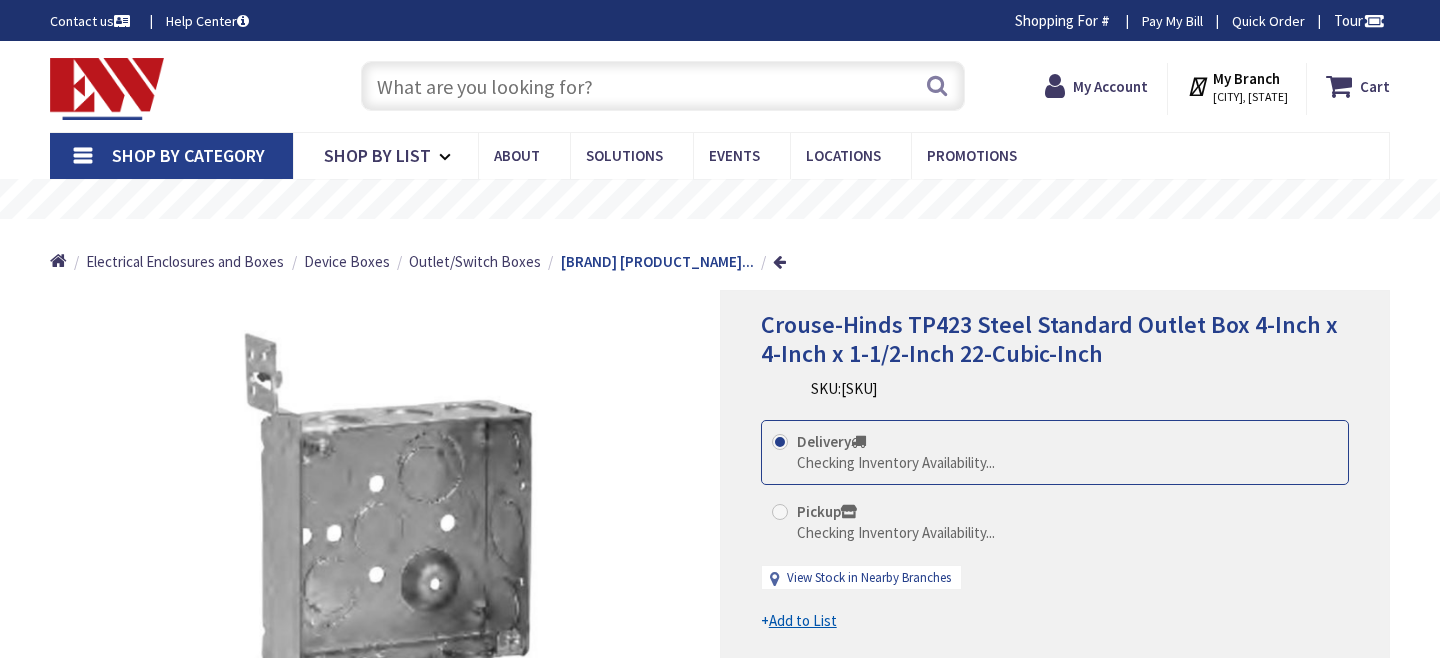 scroll, scrollTop: 0, scrollLeft: 0, axis: both 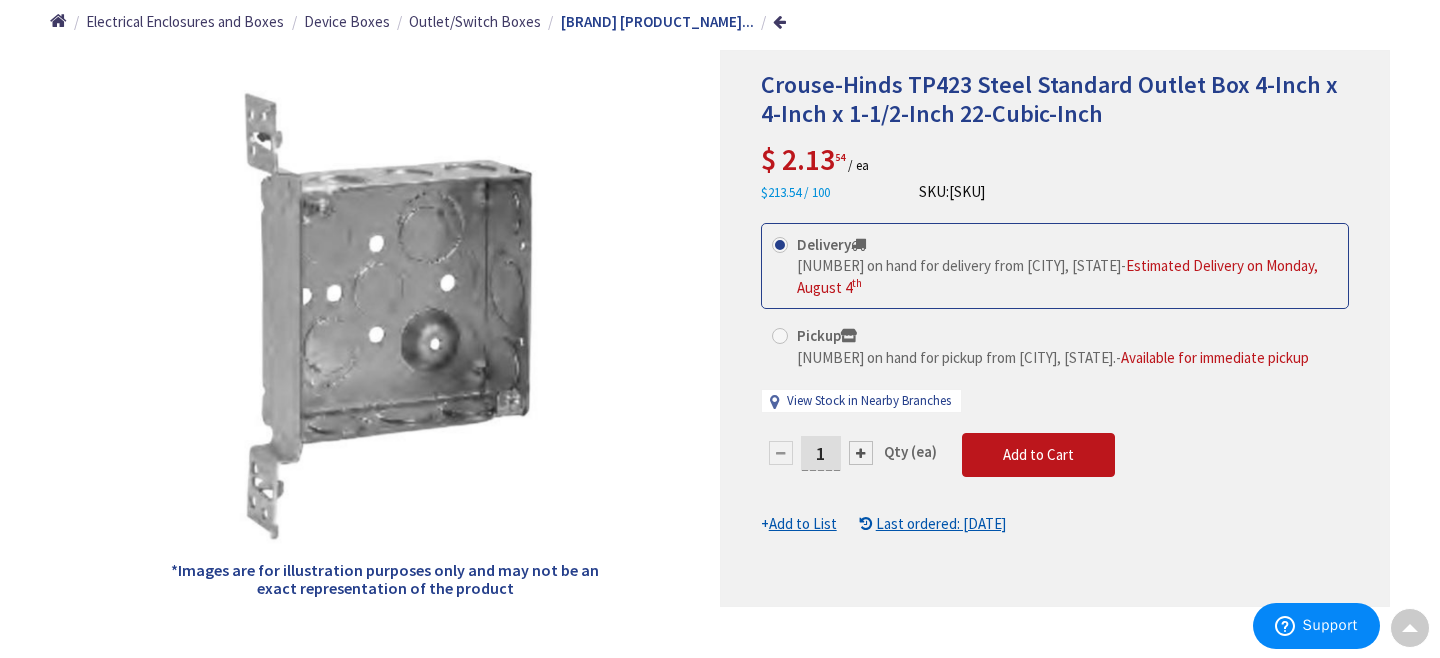 click on "1" at bounding box center [821, 453] 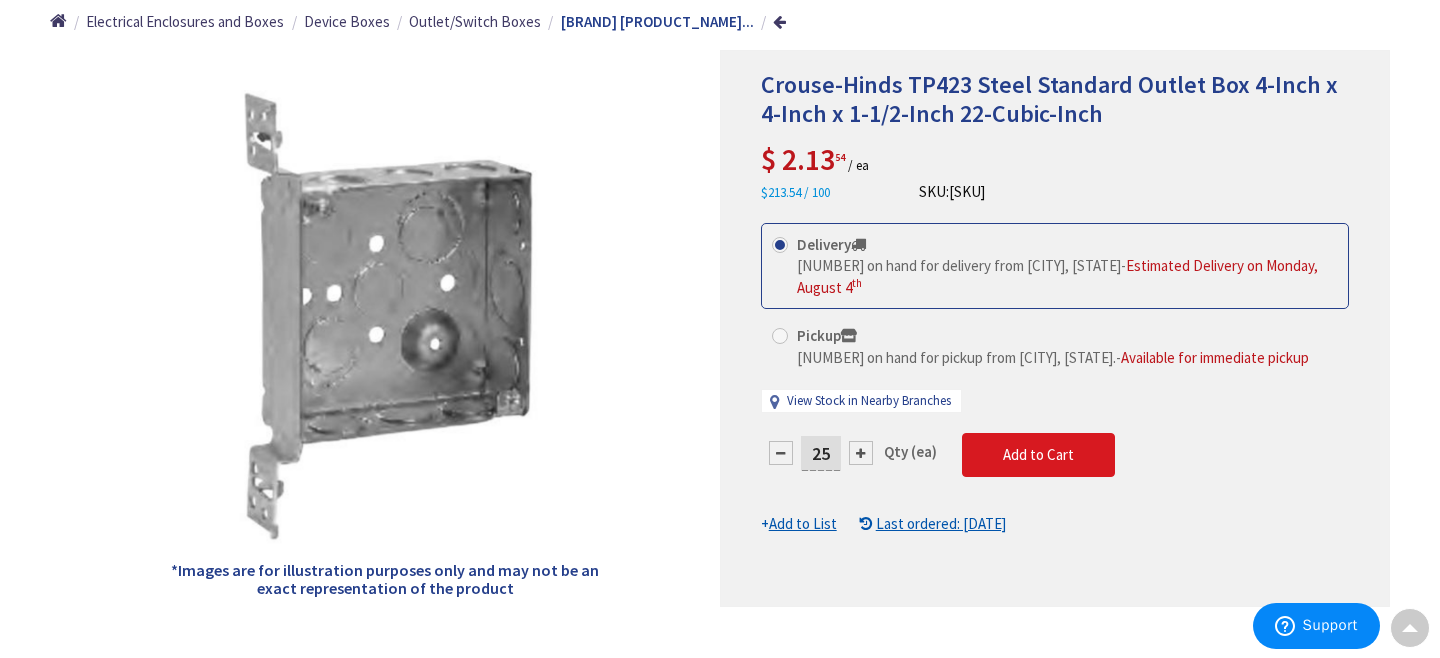 type on "25" 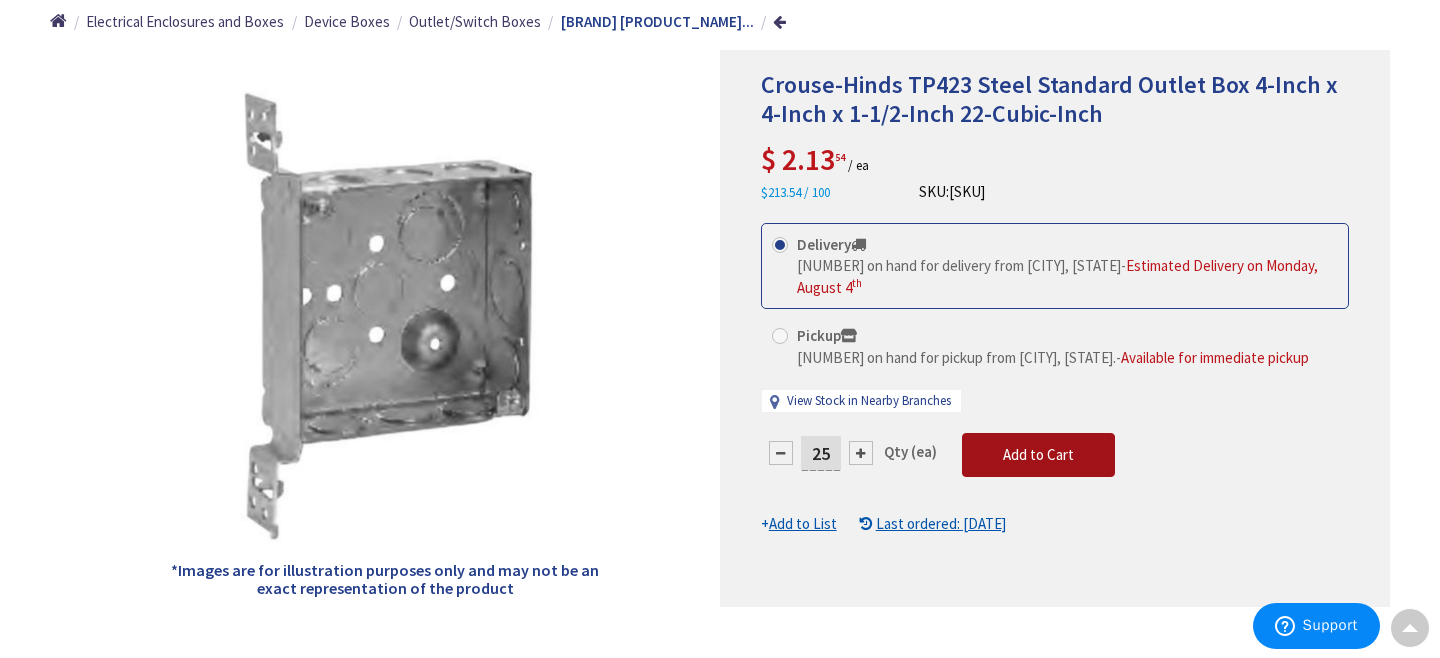 click on "This product is Discontinued
Delivery
249 on hand for delivery from Middletown, CT
-  Estimated Delivery on Monday, August 4 th
Pickup
23 on hand for pickup from Danbury, CT.
-  Available for immediate pickup
View Stock in Nearby Branches" at bounding box center [1055, 379] 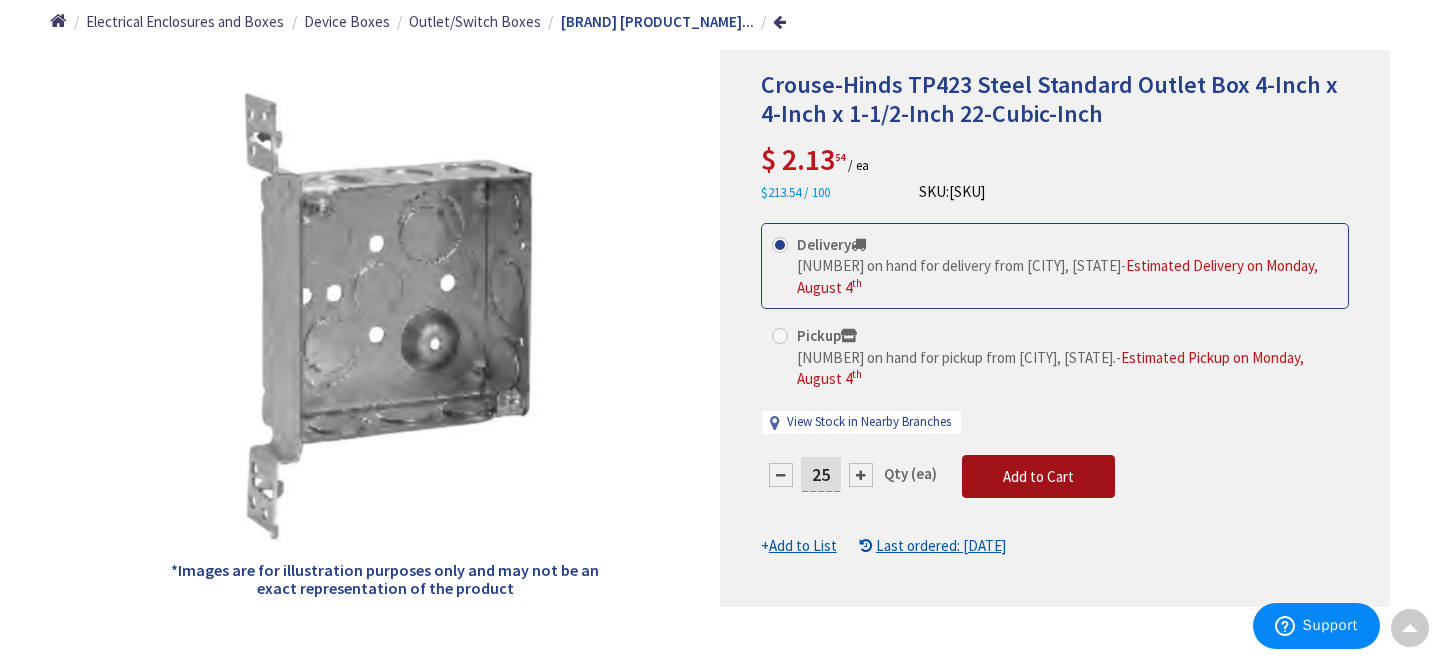 click on "Add to Cart" at bounding box center (1038, 477) 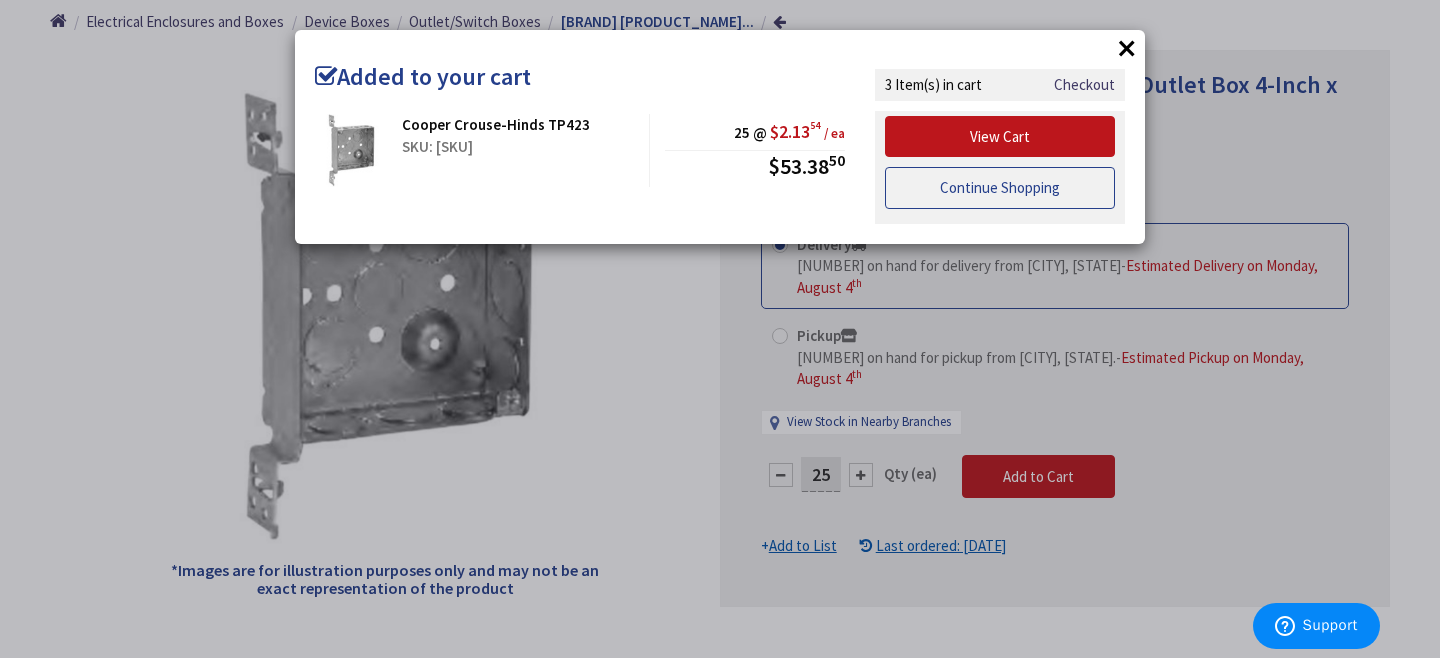 click on "Continue Shopping" at bounding box center [1000, 188] 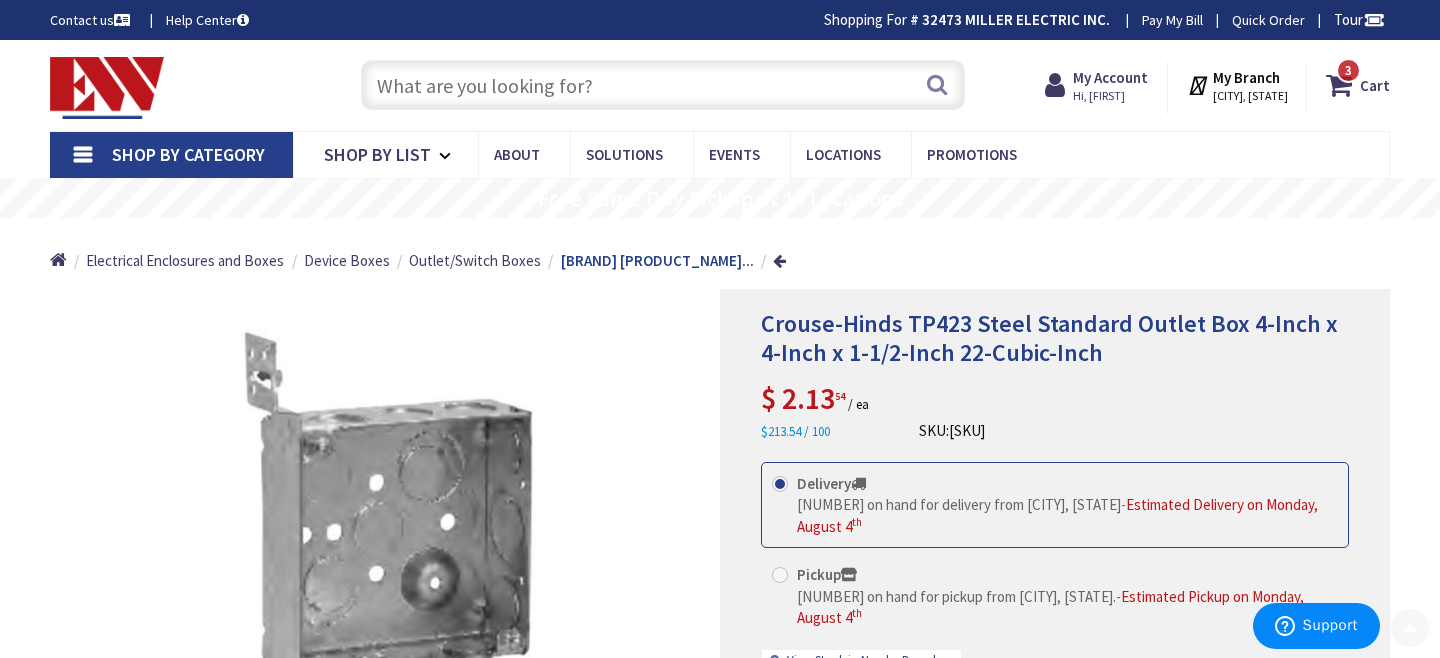 scroll, scrollTop: 0, scrollLeft: 0, axis: both 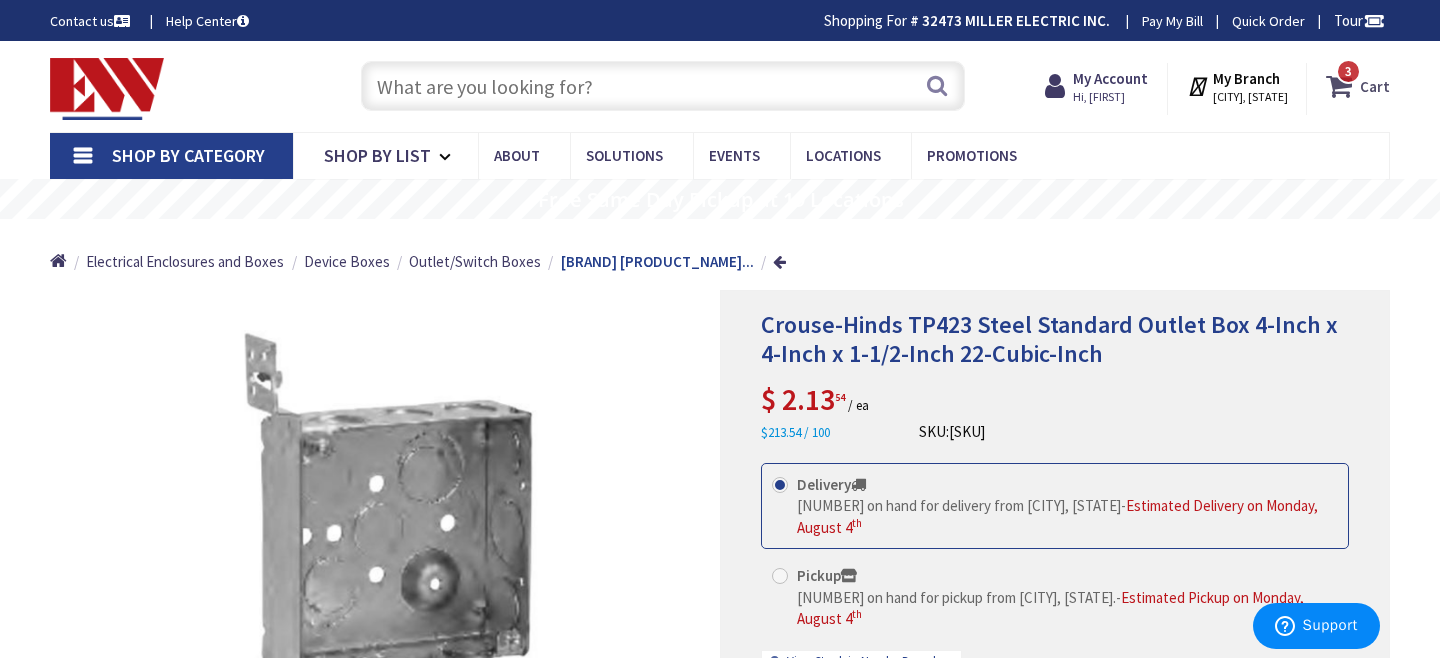 click on "3
3
items" at bounding box center (1348, 71) 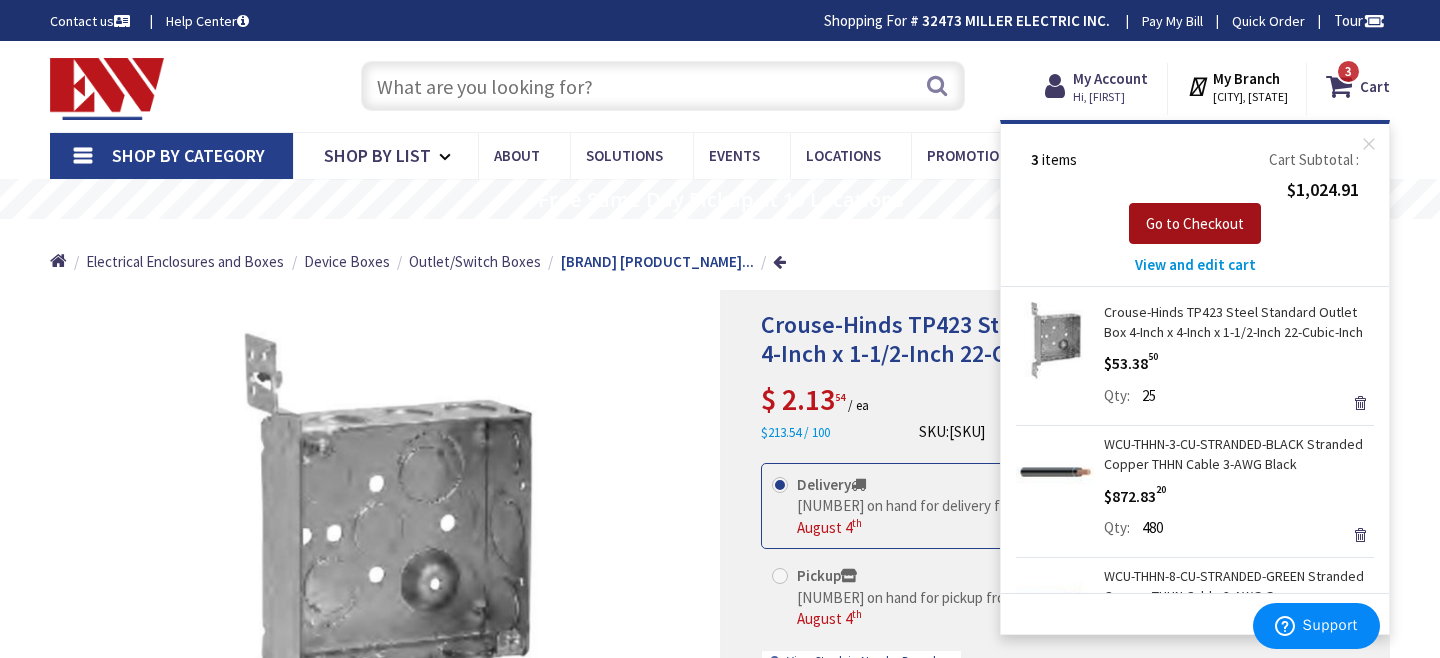 click on "Go to Checkout" at bounding box center (1195, 223) 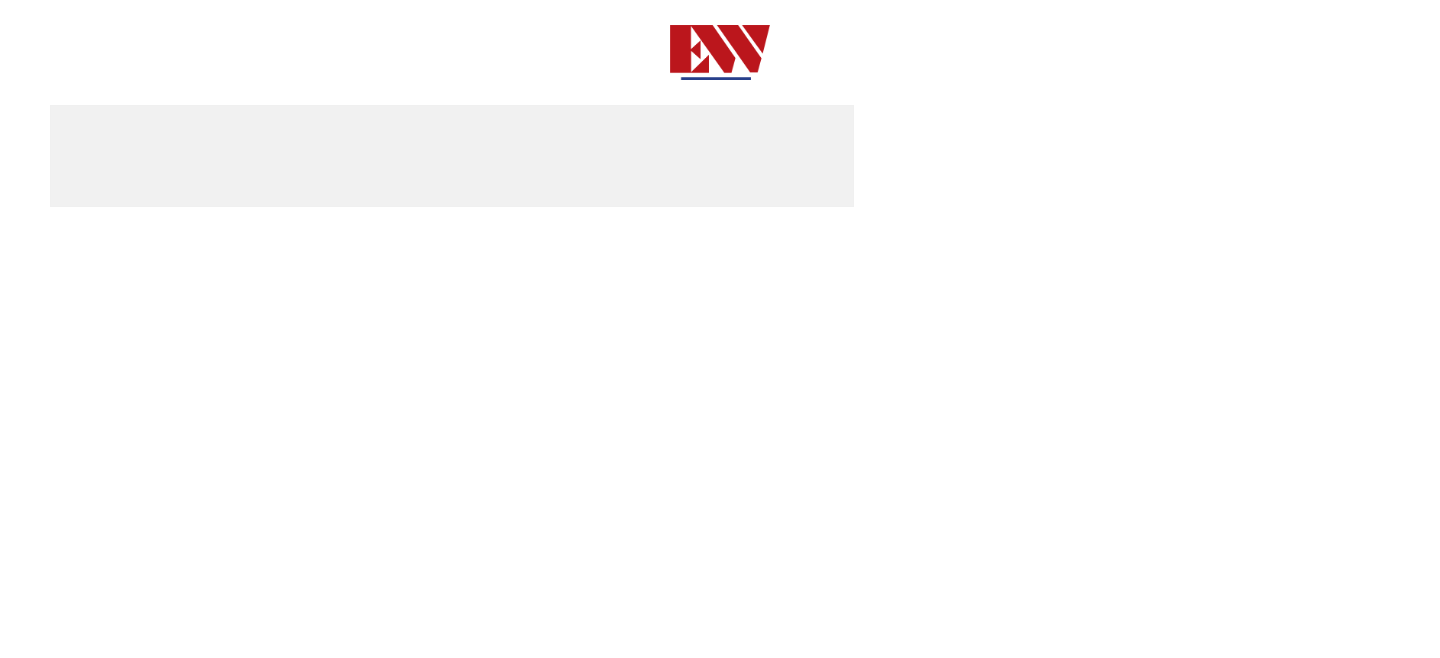scroll, scrollTop: 0, scrollLeft: 0, axis: both 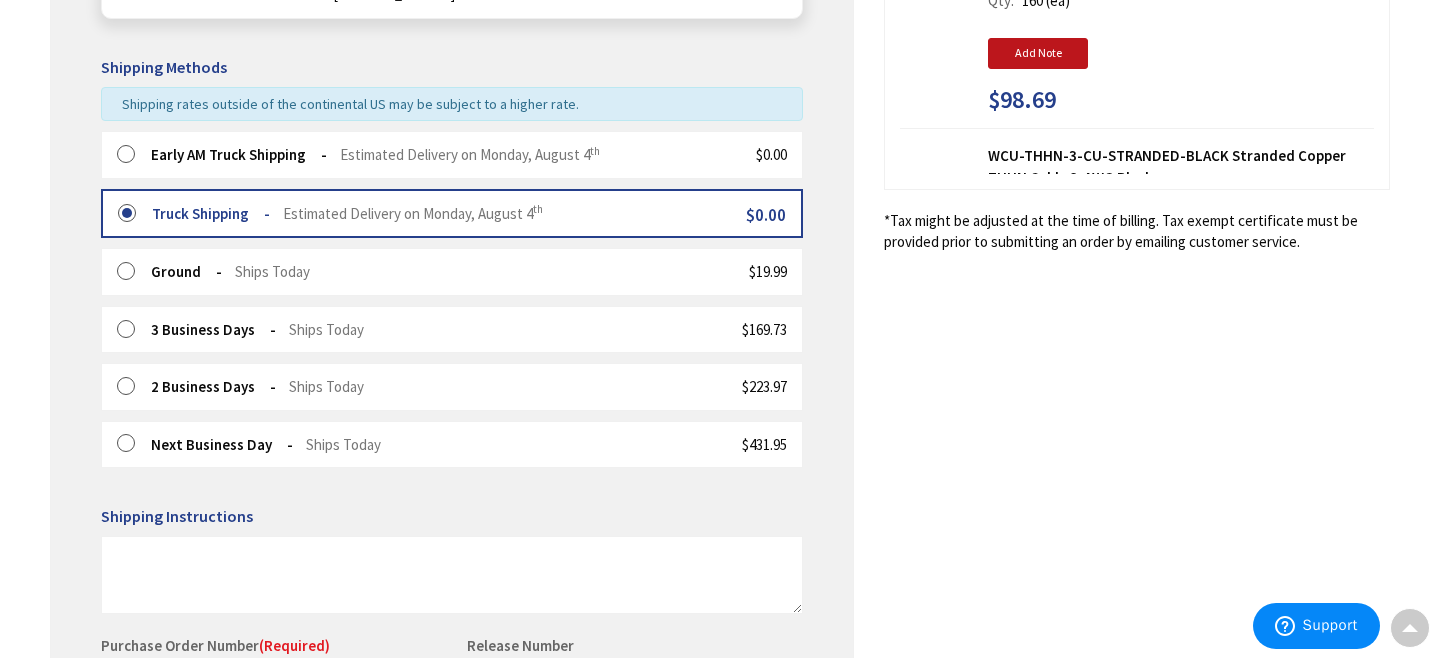 click at bounding box center [132, 155] 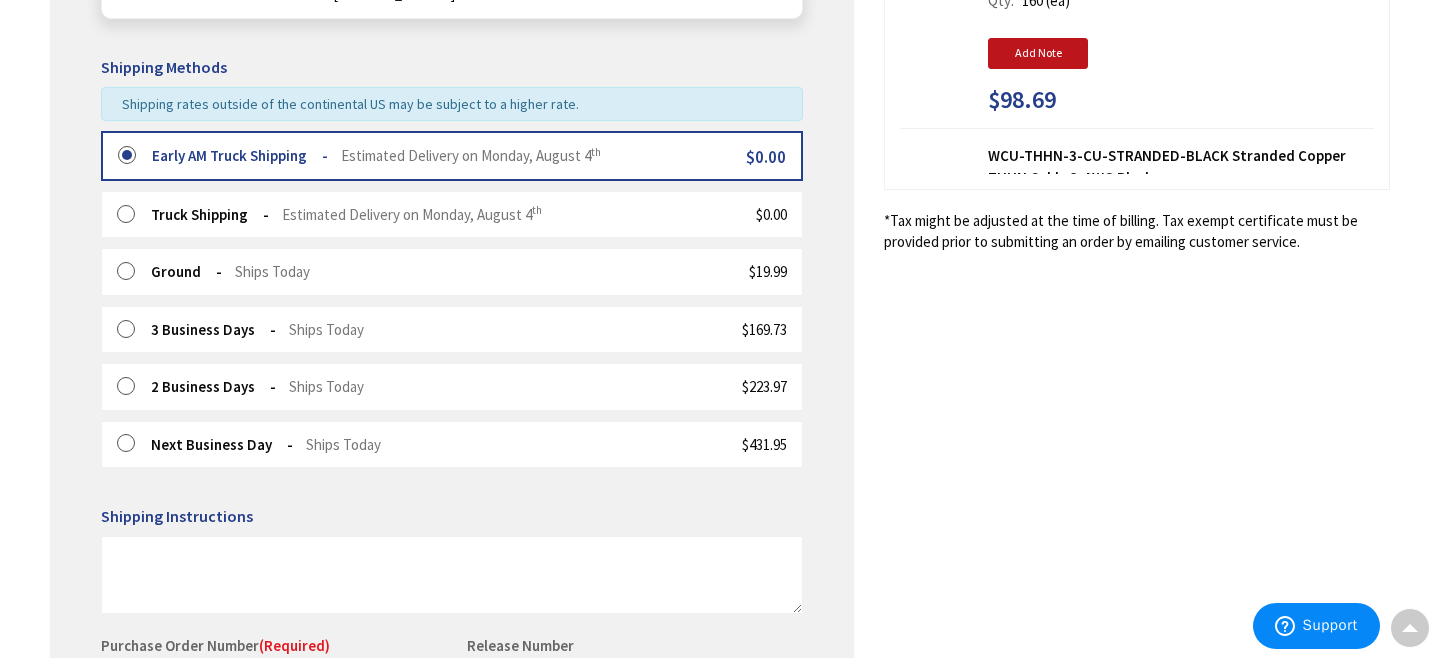 click on "Shipping
Review & Payment
Estimated Total
$1,024.91
3
Some items on your order are not available and will cause your order to be held. Please check order summary for further details.
Some items in your cart are discontinued.
[FIRST]
[LAST]
[NUMBER] [STREET]" at bounding box center [720, 306] 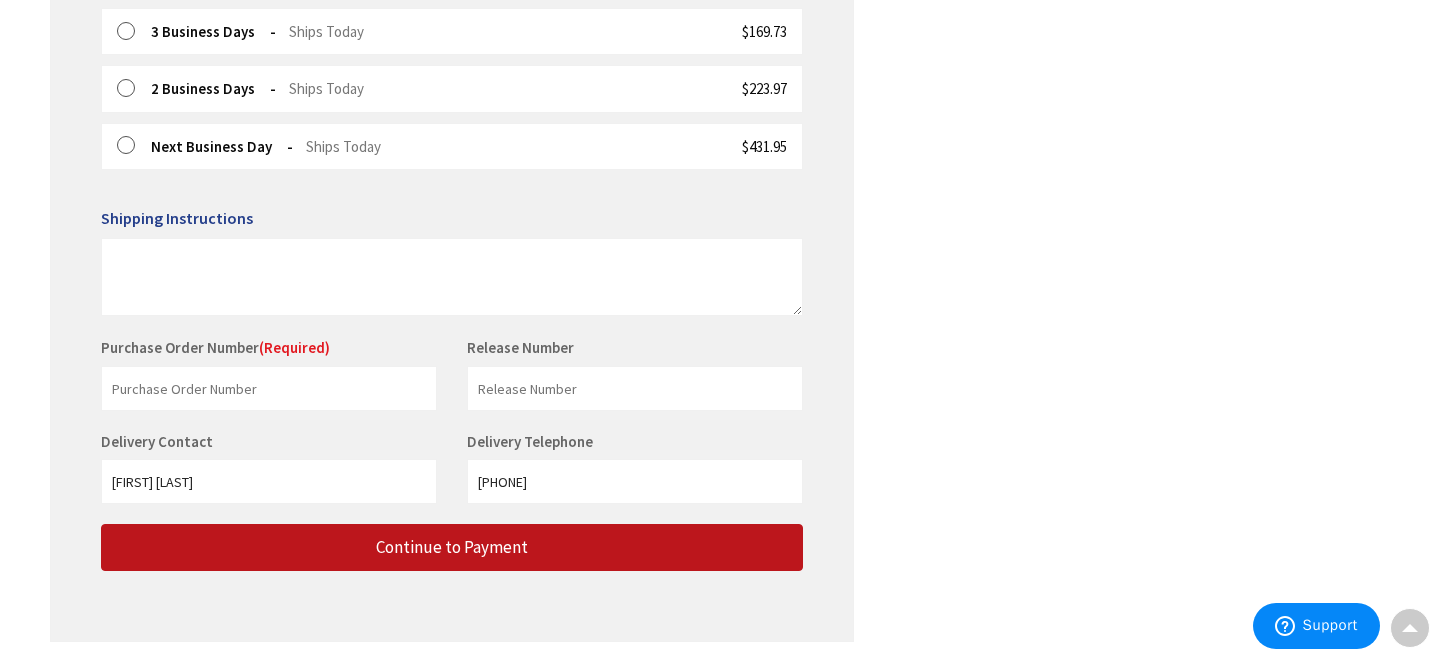 scroll, scrollTop: 773, scrollLeft: 0, axis: vertical 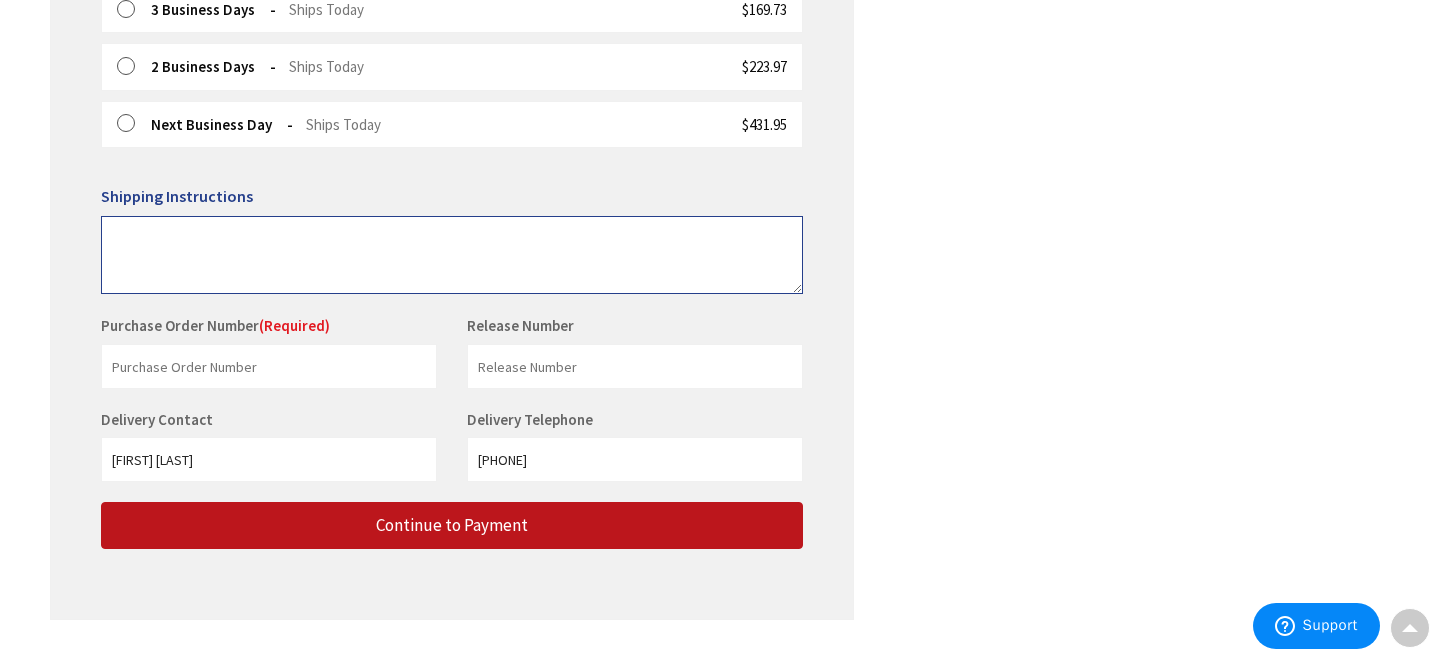 click at bounding box center [452, 255] 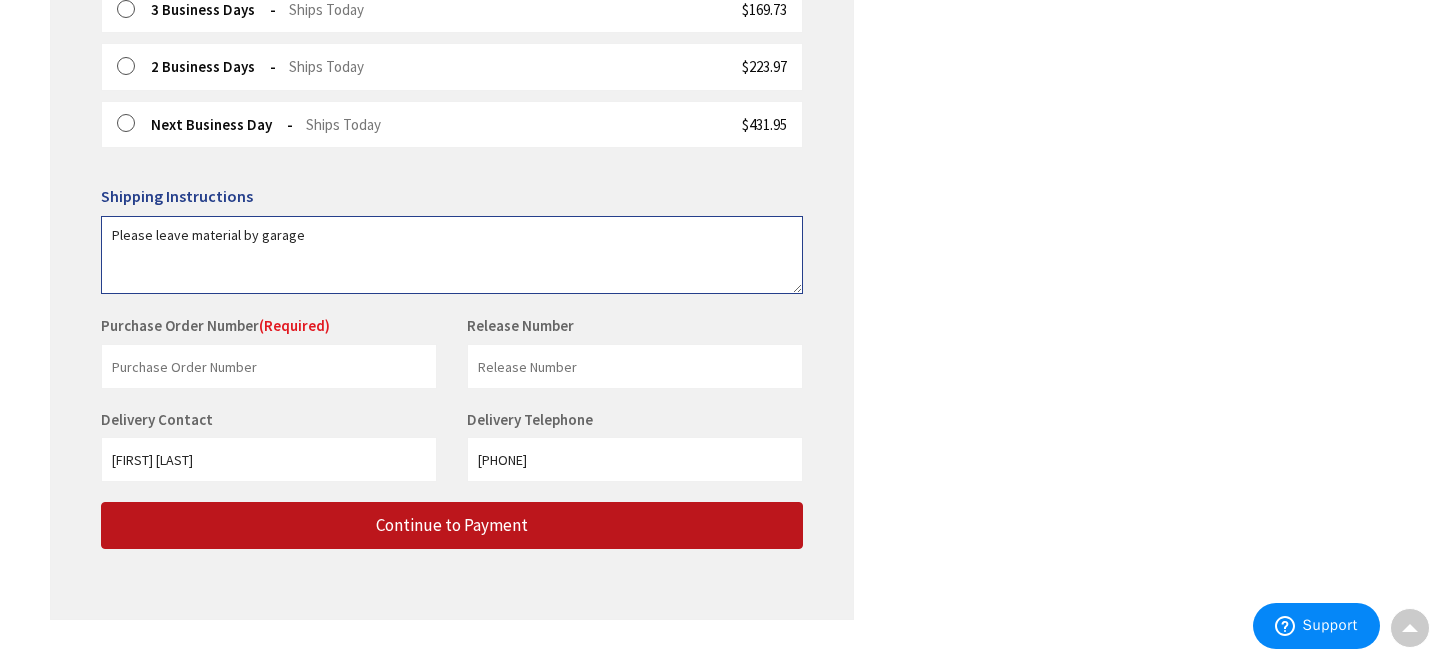 type on "Please leave material by garage" 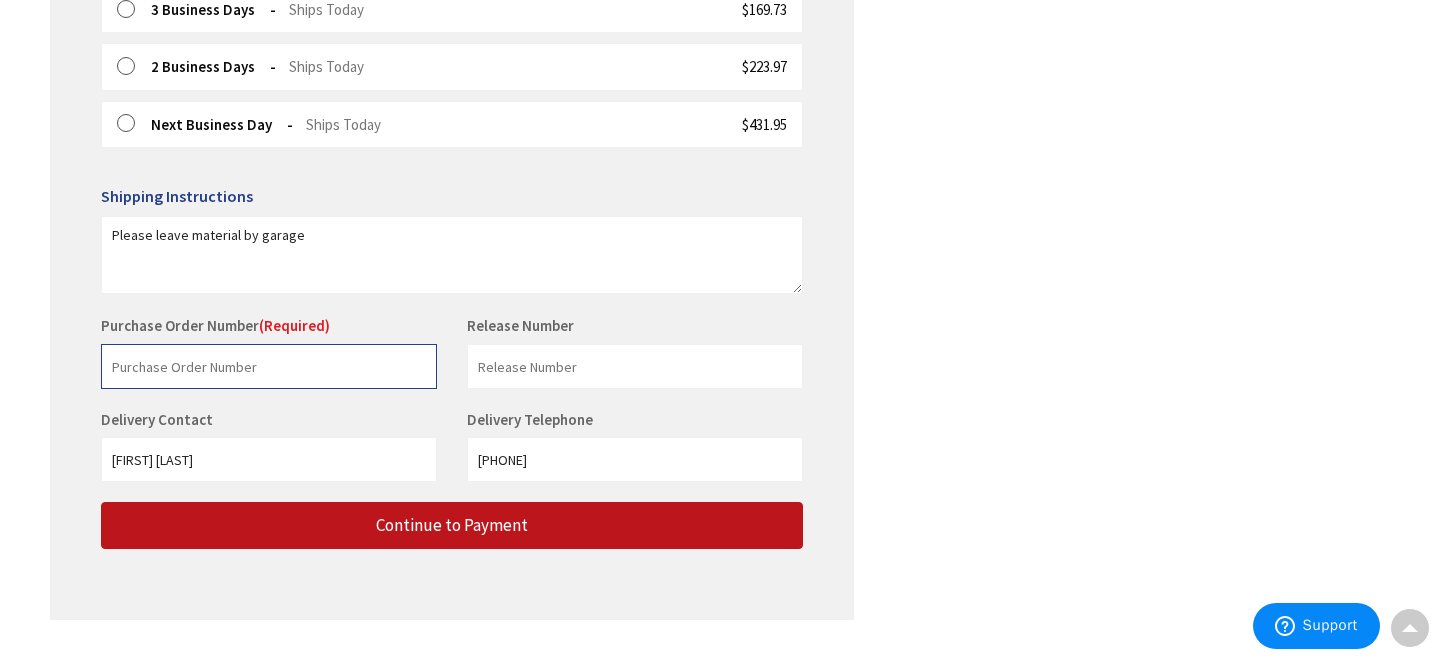 click at bounding box center [269, 366] 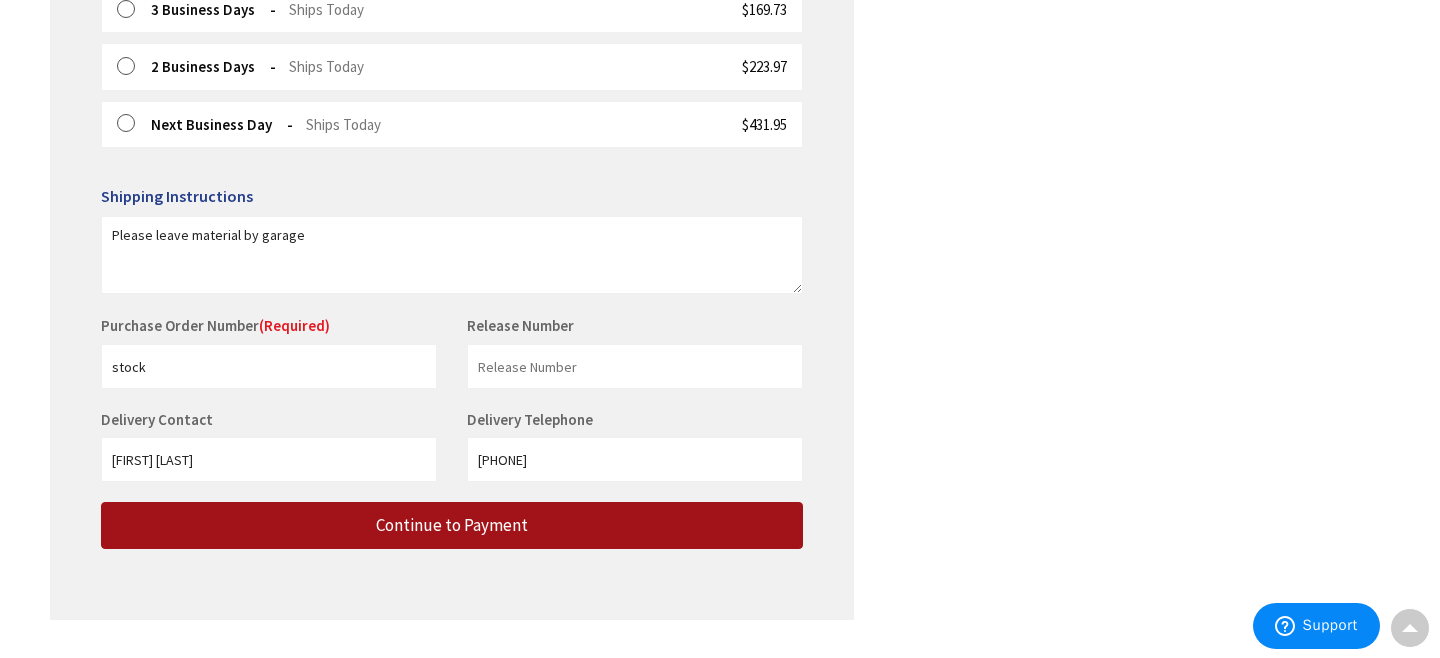 click on "Continue to Payment" at bounding box center (452, 525) 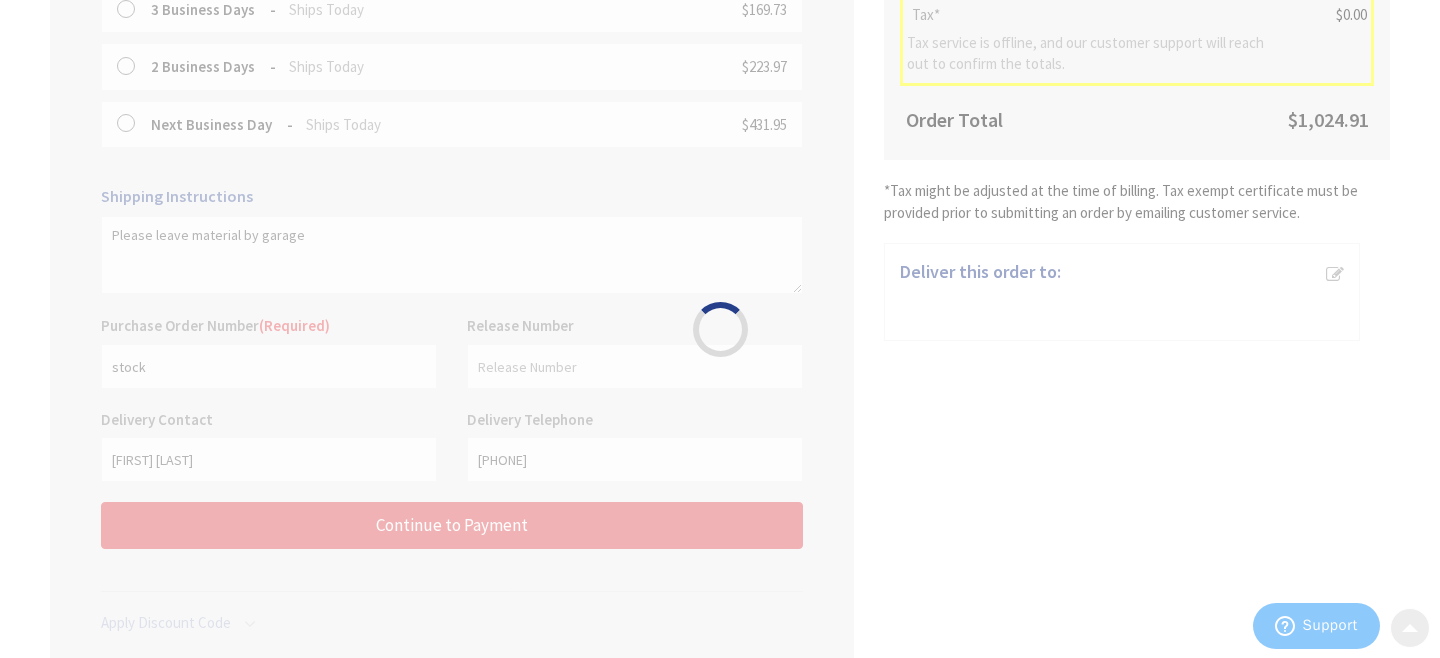 scroll, scrollTop: 0, scrollLeft: 0, axis: both 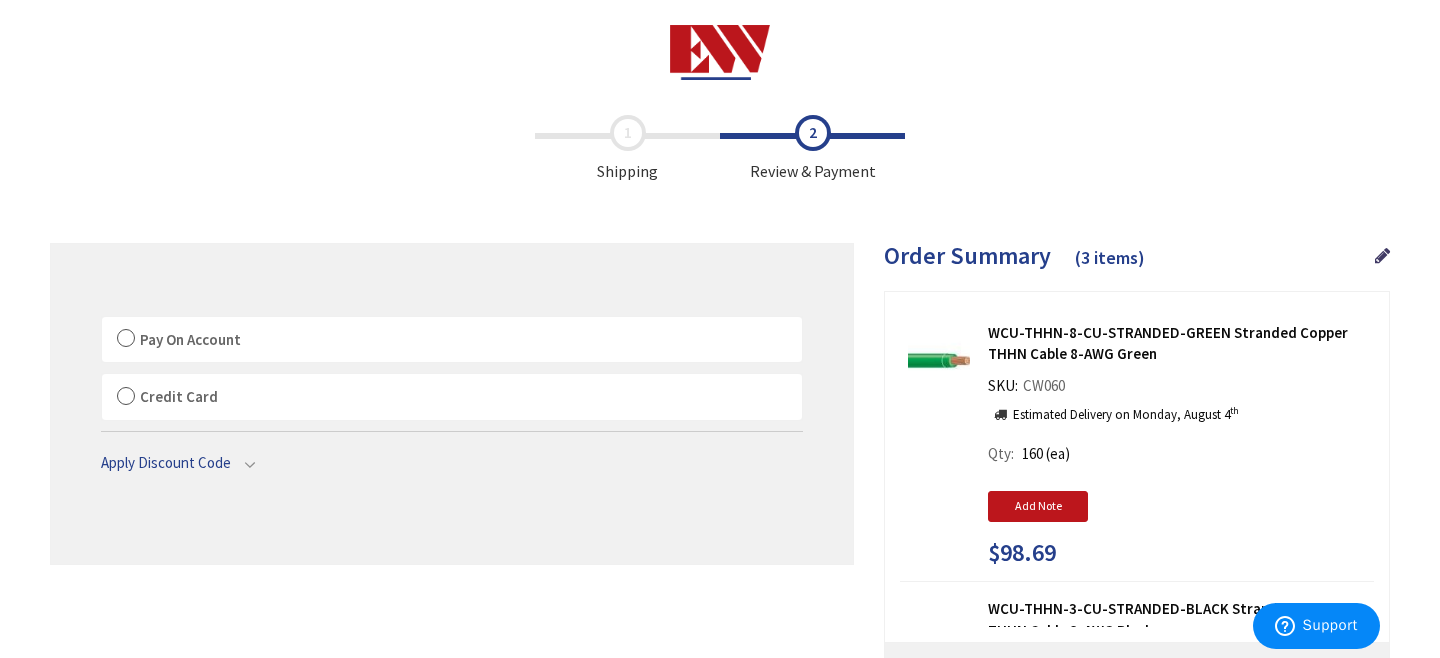 click on "Pay On Account" at bounding box center (452, 340) 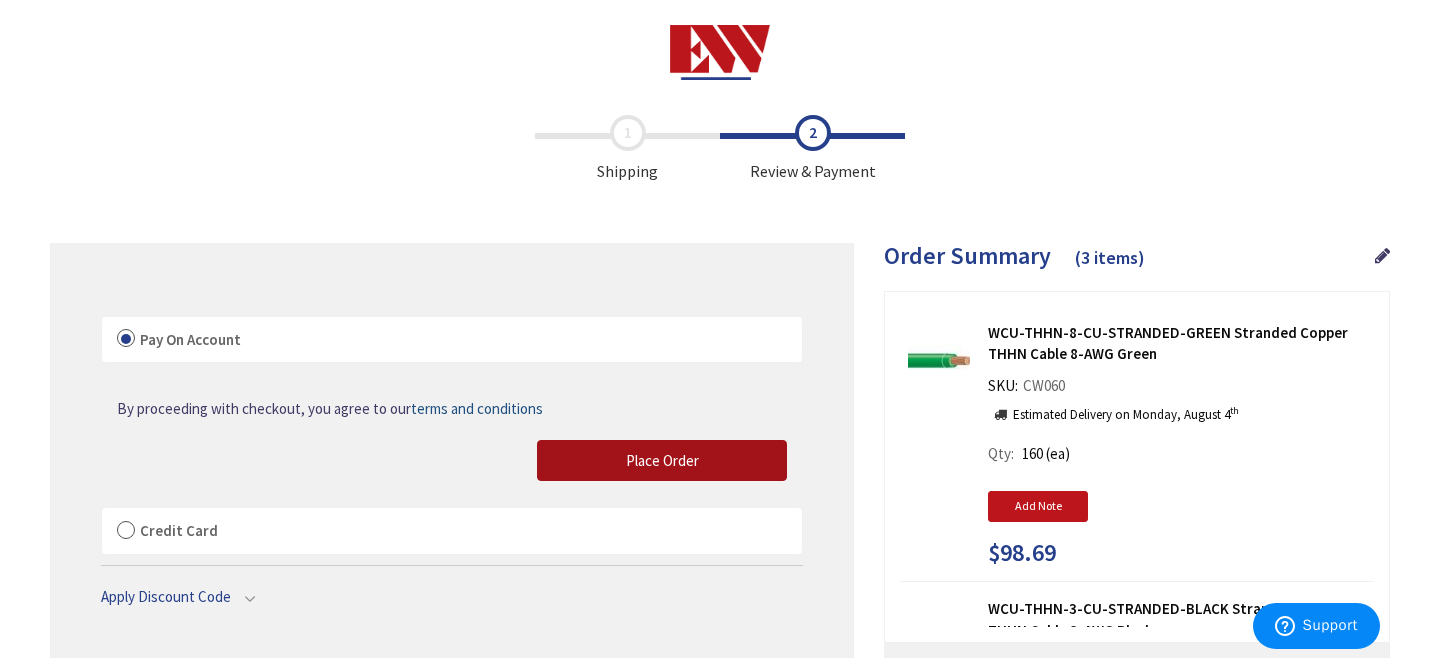 click on "Place Order" at bounding box center [662, 460] 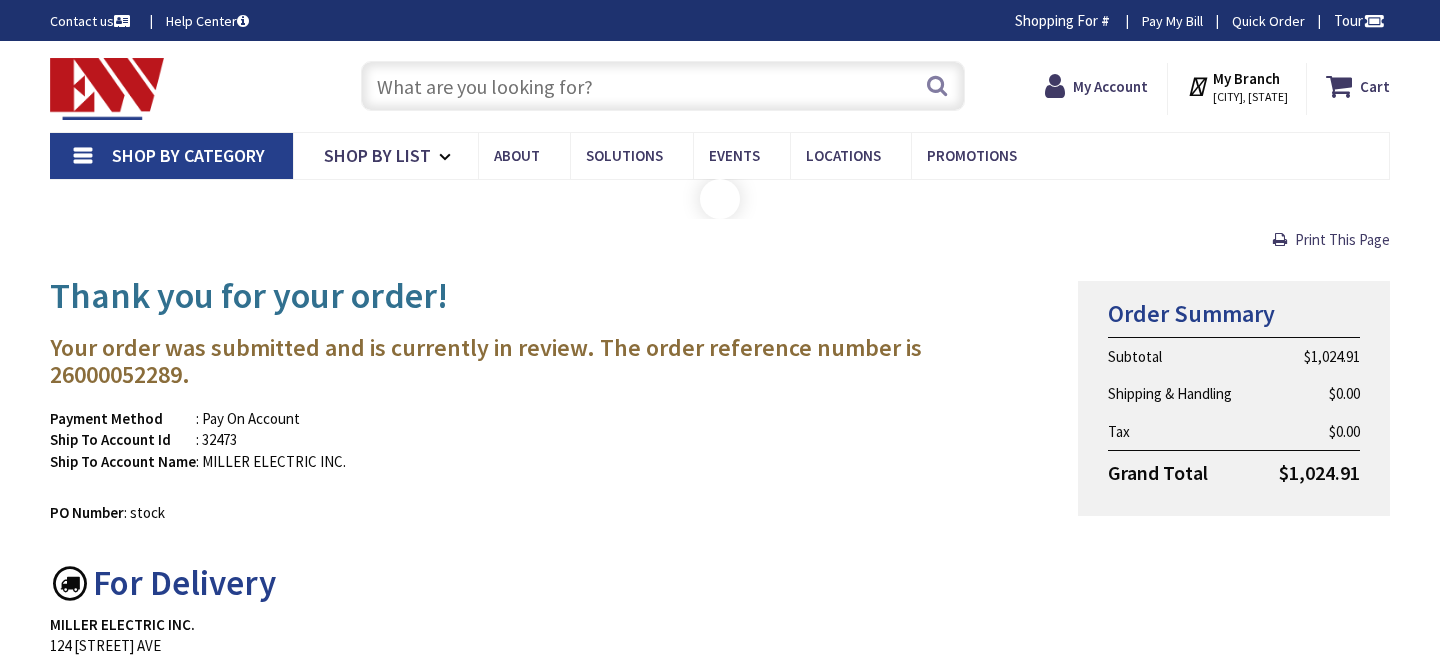 scroll, scrollTop: 0, scrollLeft: 0, axis: both 